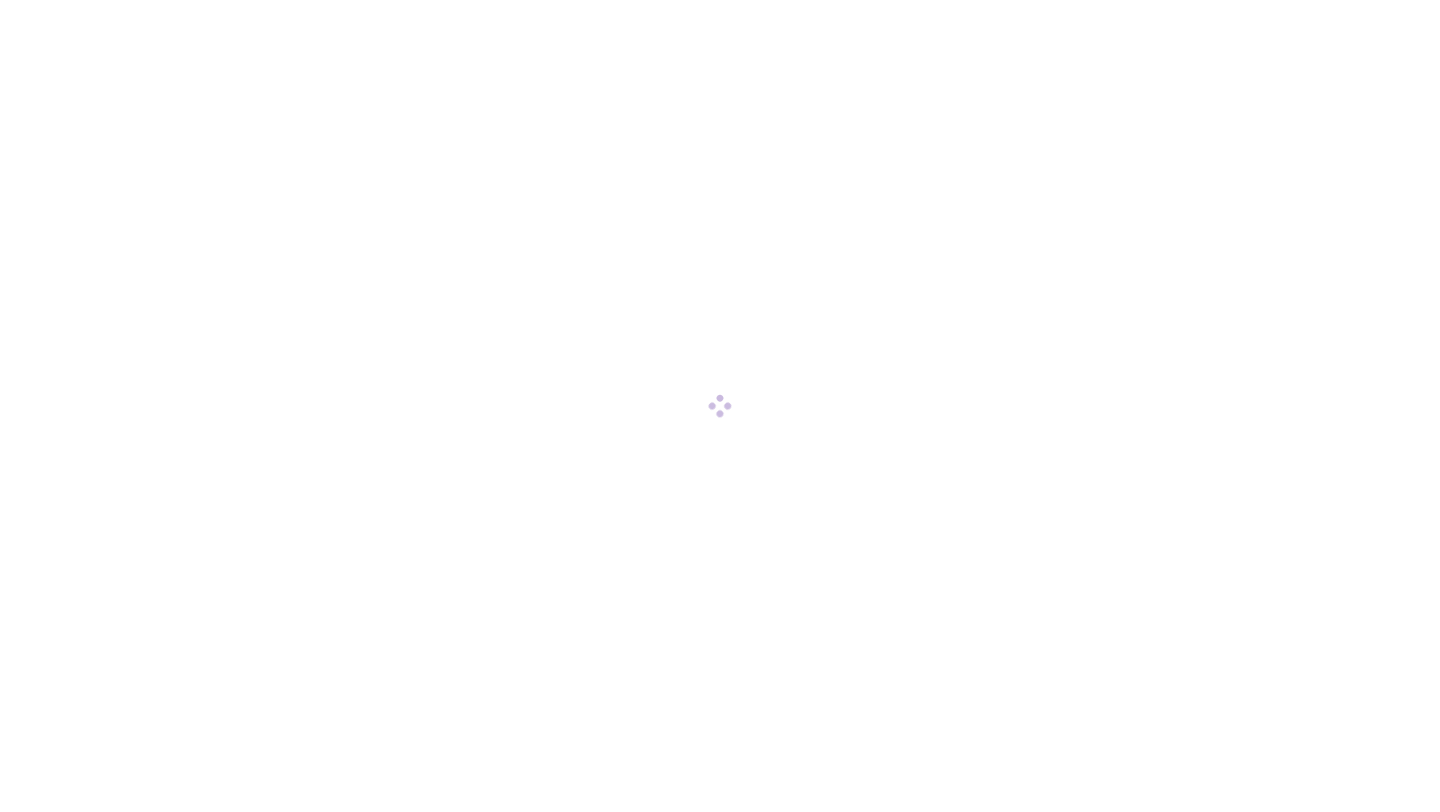 scroll, scrollTop: 0, scrollLeft: 0, axis: both 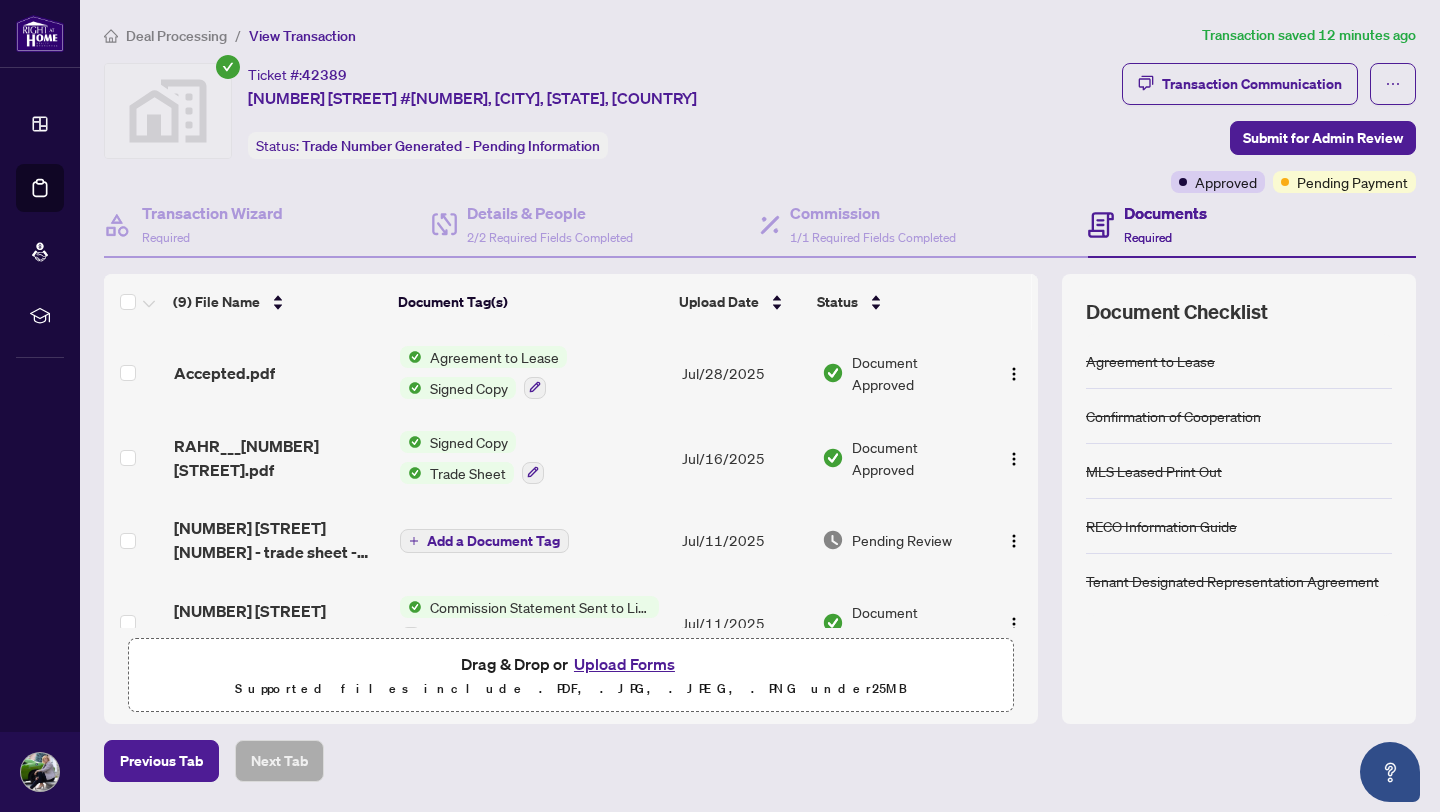 click on "Ticket #: [NUMBER] [NUMBER] [STREET] #[NUMBER], [CITY], [STATE], [COUNTRY] Status: Trade Number Generated - Pending Information" at bounding box center (609, 111) 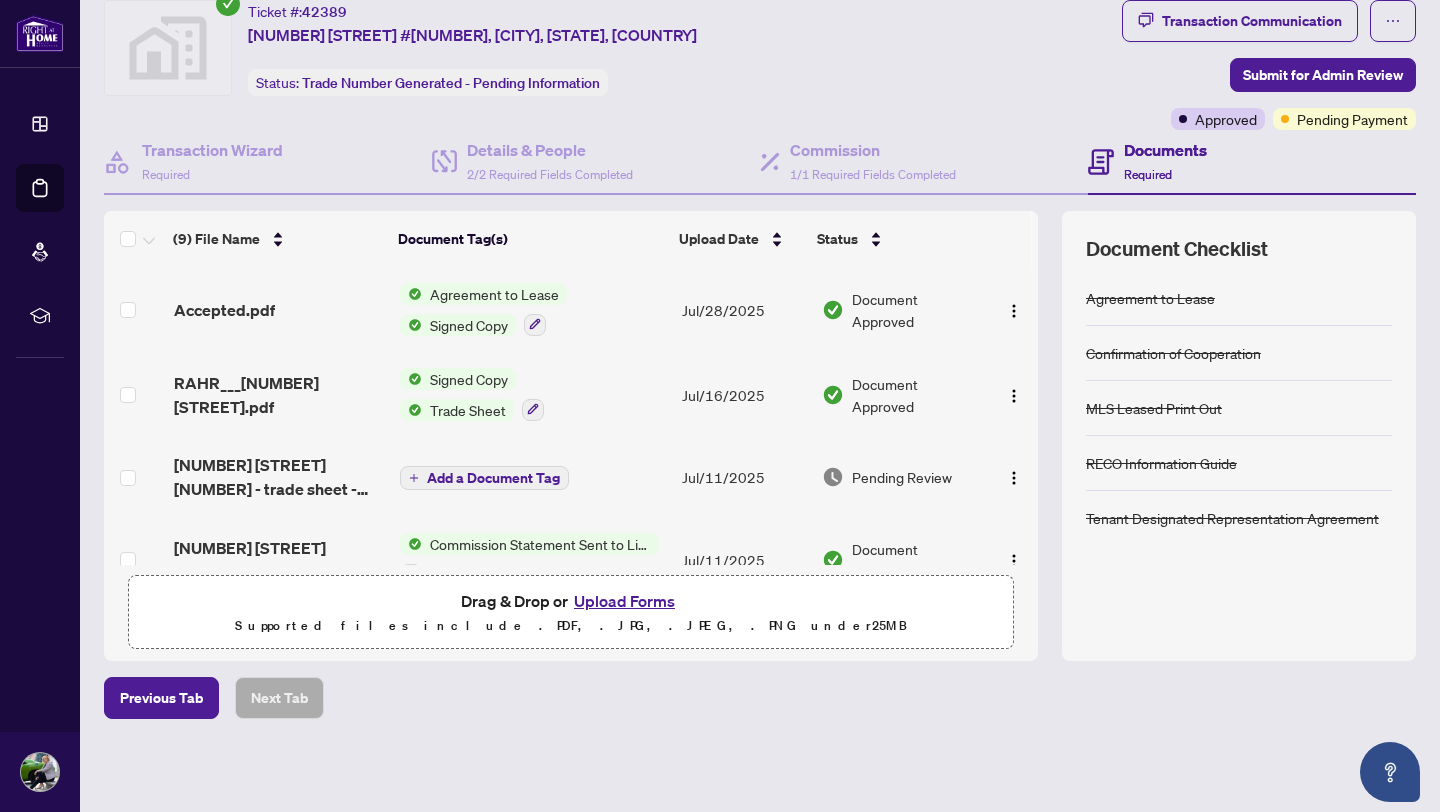scroll, scrollTop: 0, scrollLeft: 0, axis: both 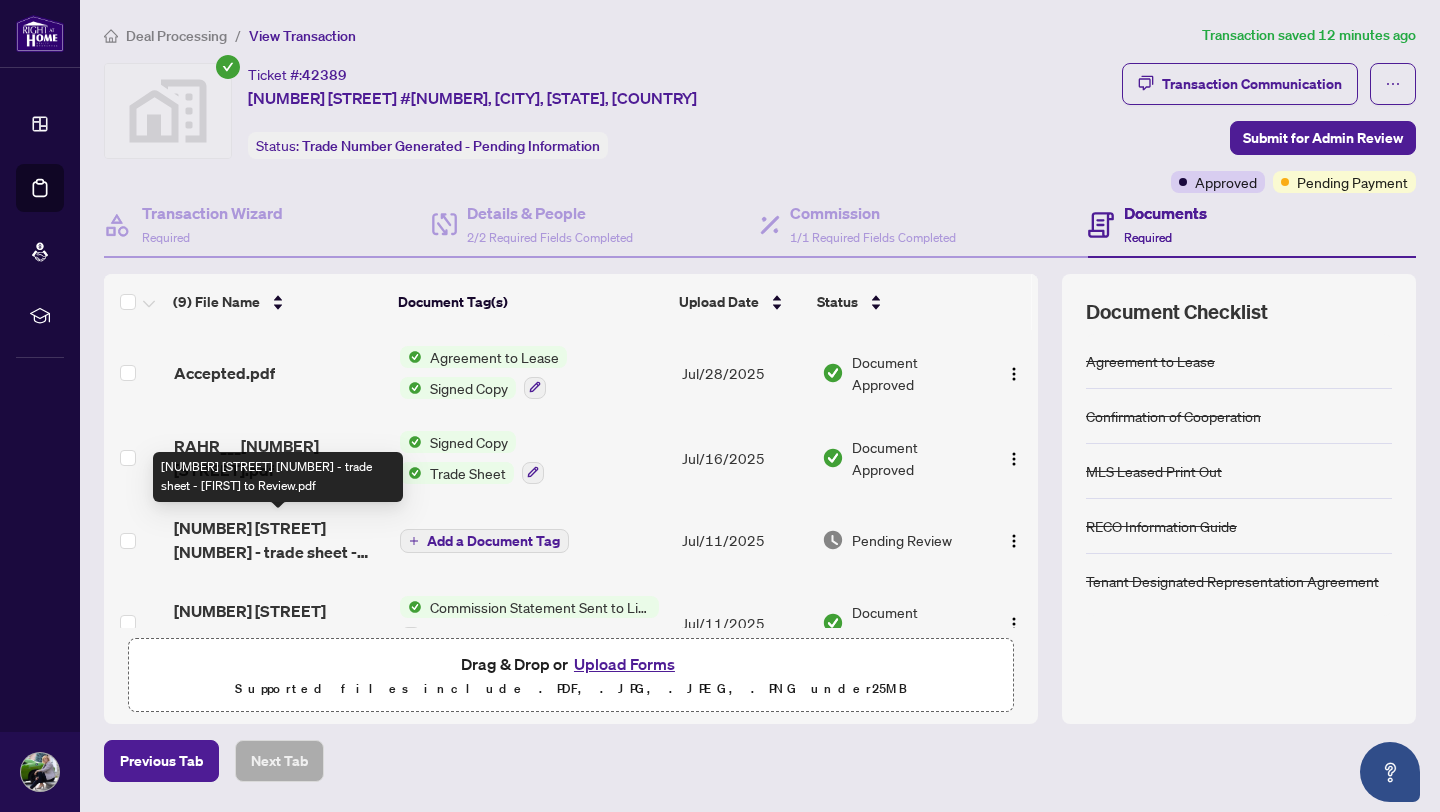 click on "[NUMBER] [STREET] [NUMBER] - trade sheet - [FIRST] to Review.pdf" at bounding box center (279, 540) 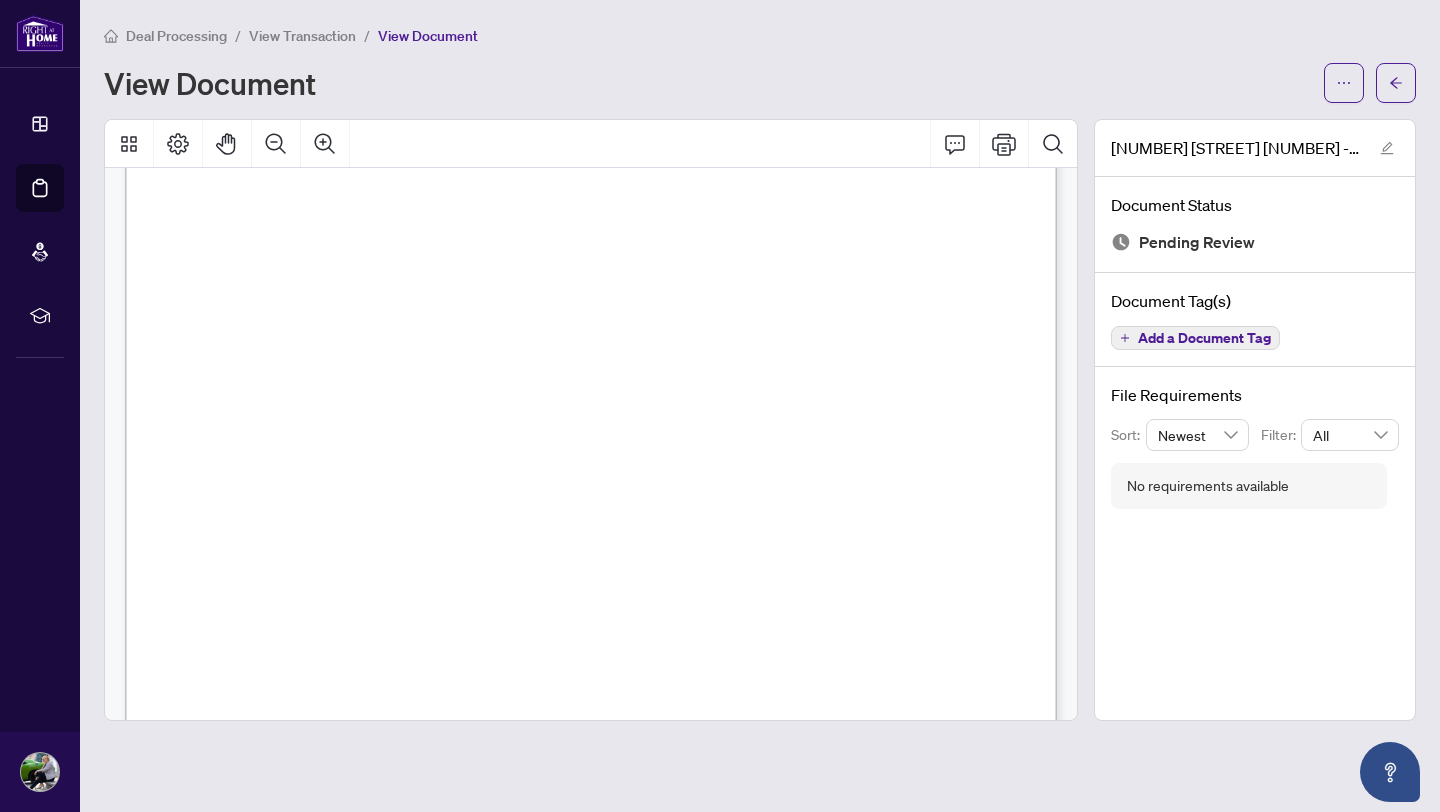 scroll, scrollTop: 694, scrollLeft: 0, axis: vertical 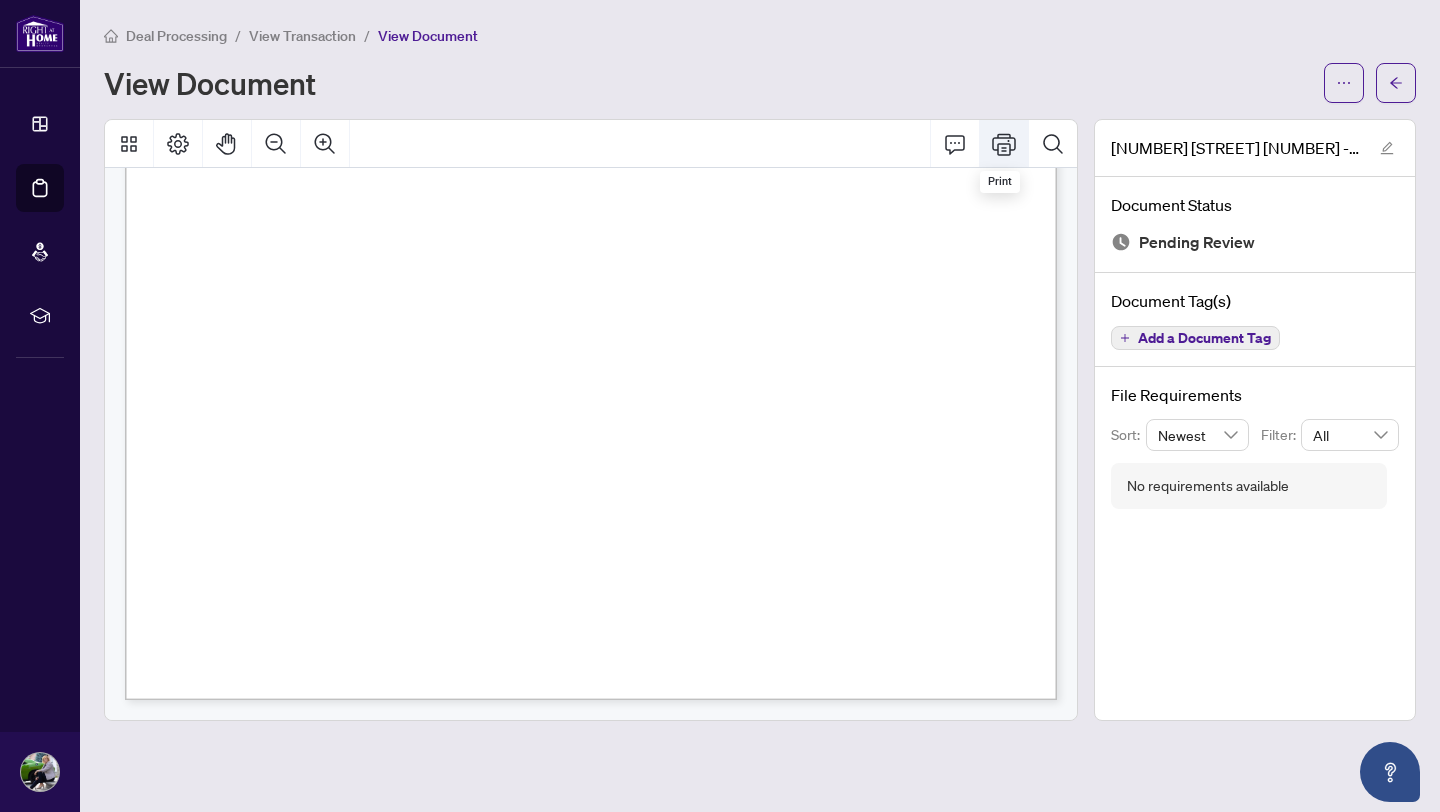 click at bounding box center [1004, 144] 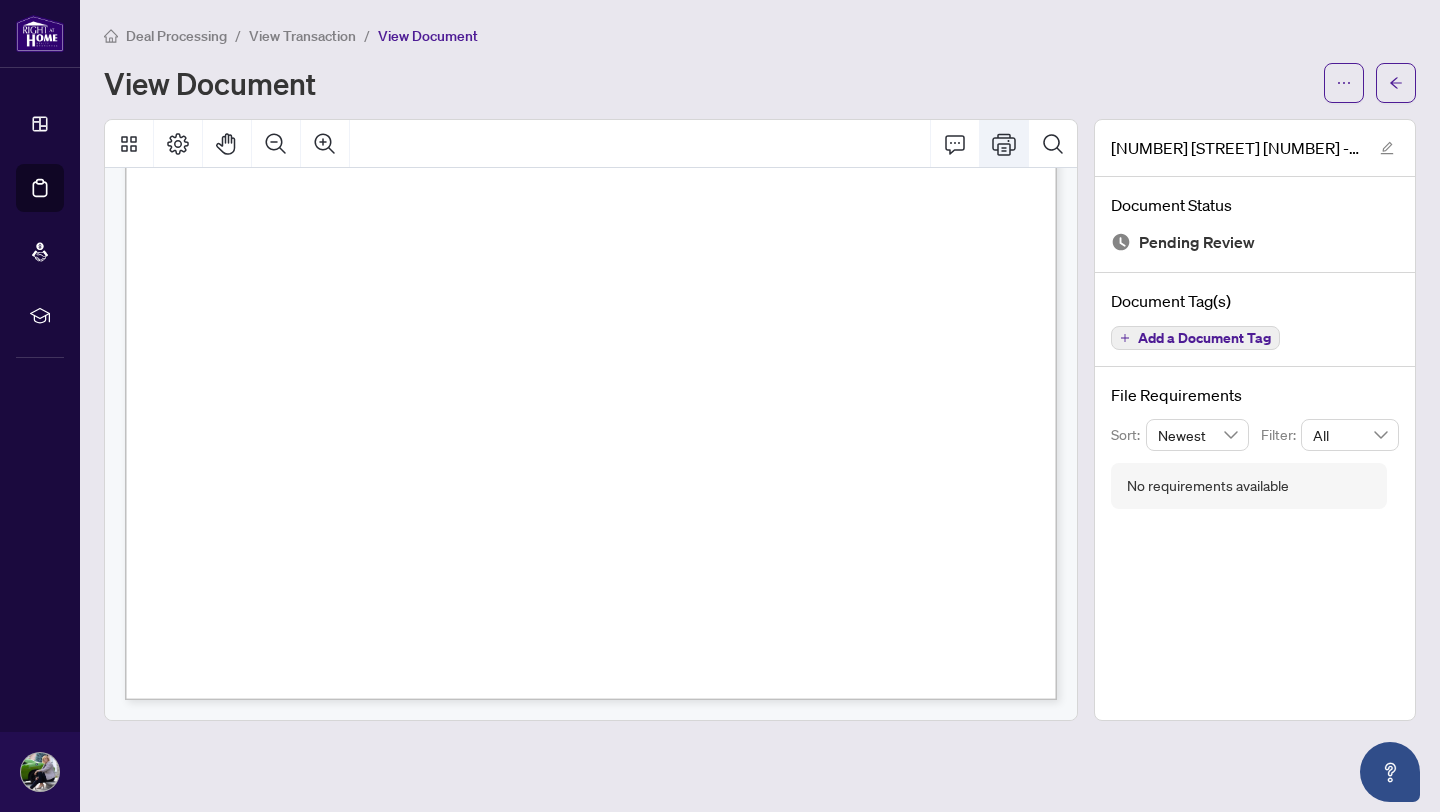 click 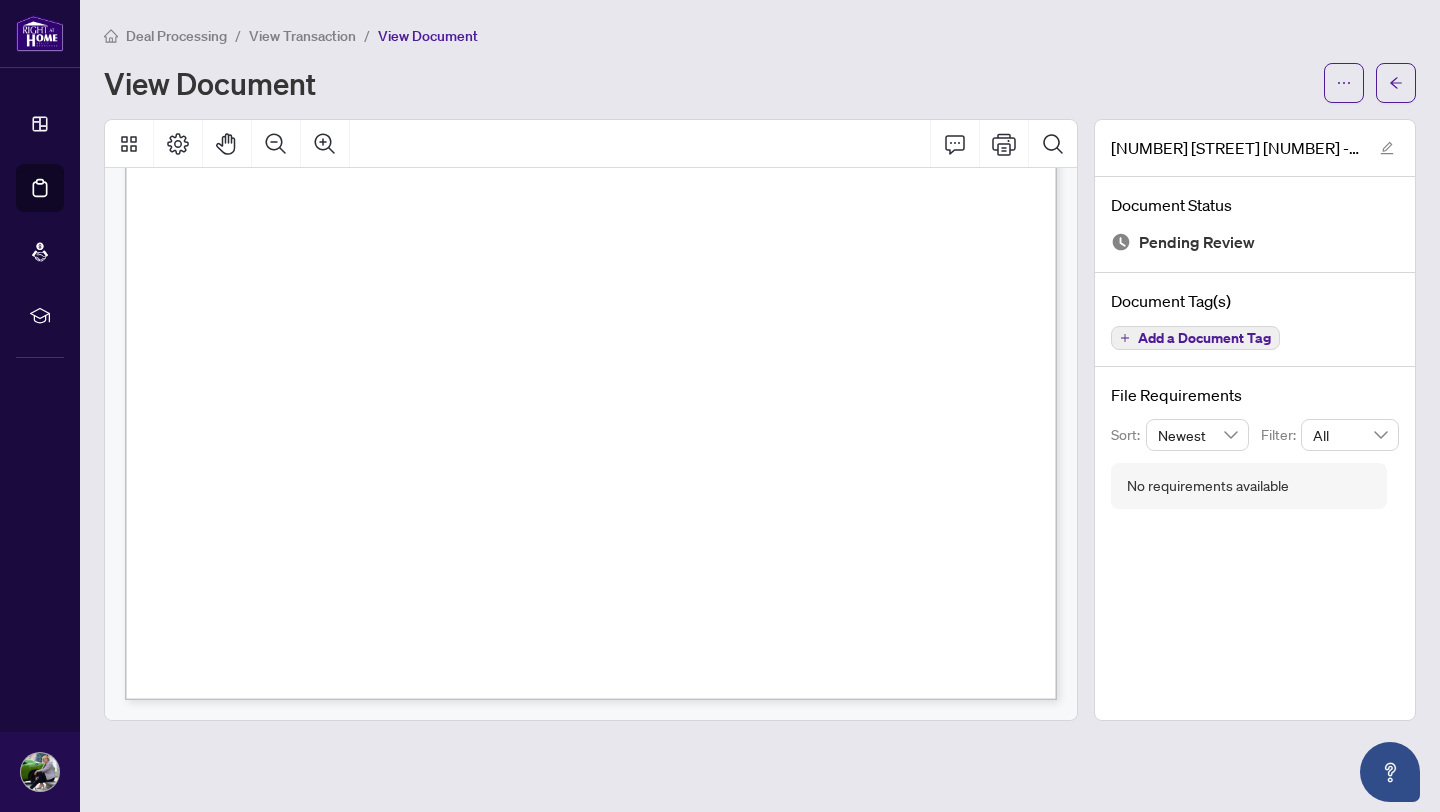 click on "Signature:_____________________________________________" at bounding box center (856, 321) 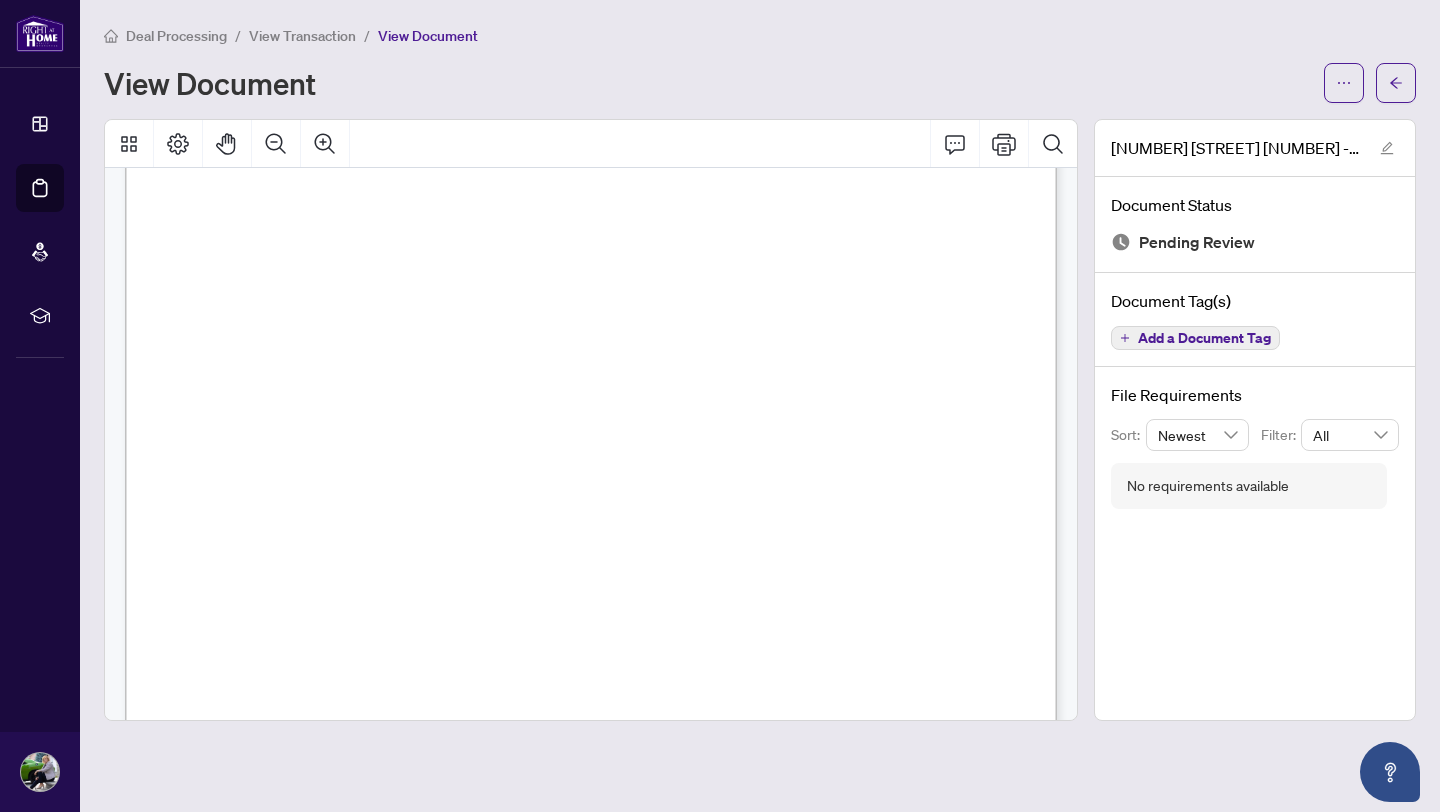 scroll, scrollTop: 563, scrollLeft: 0, axis: vertical 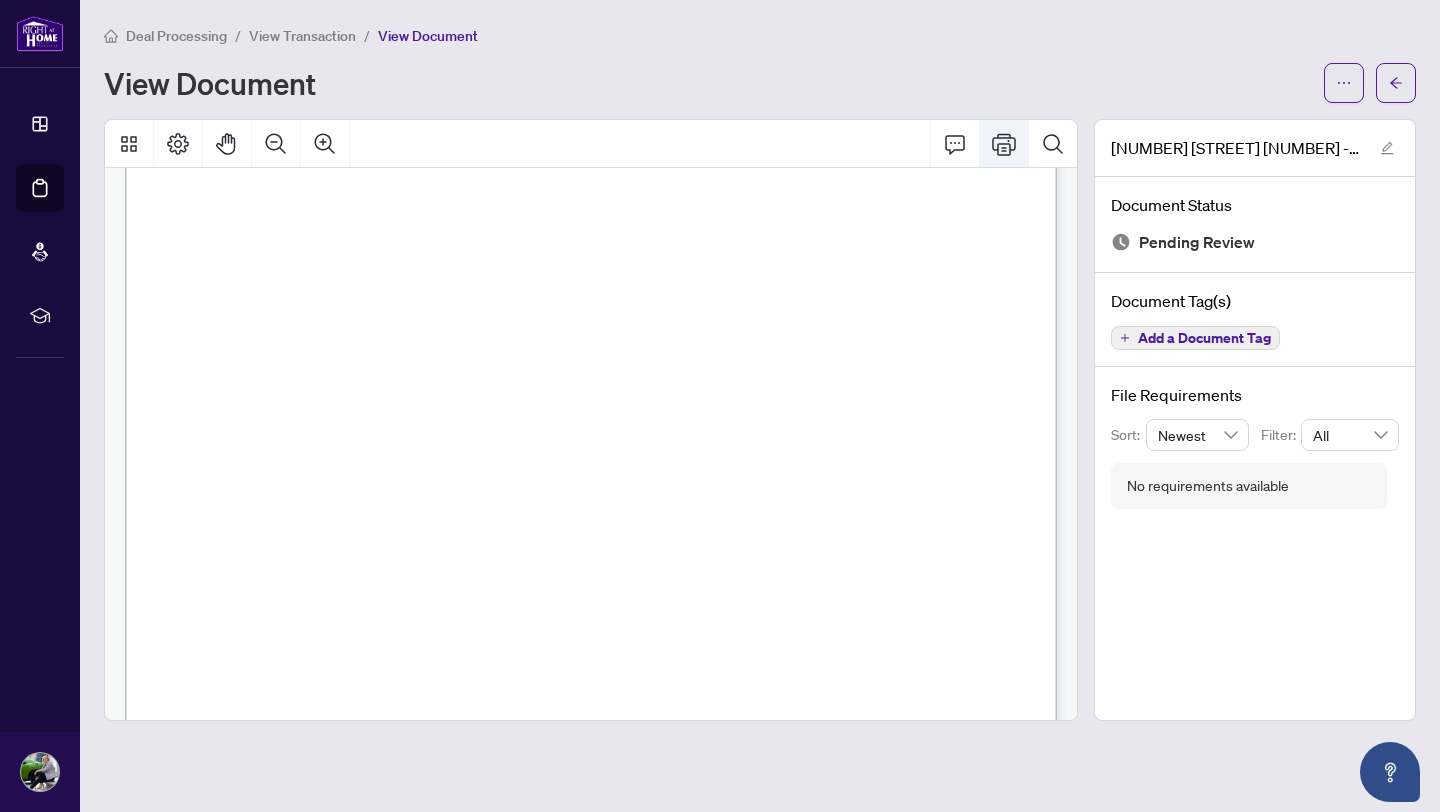 click at bounding box center [1004, 144] 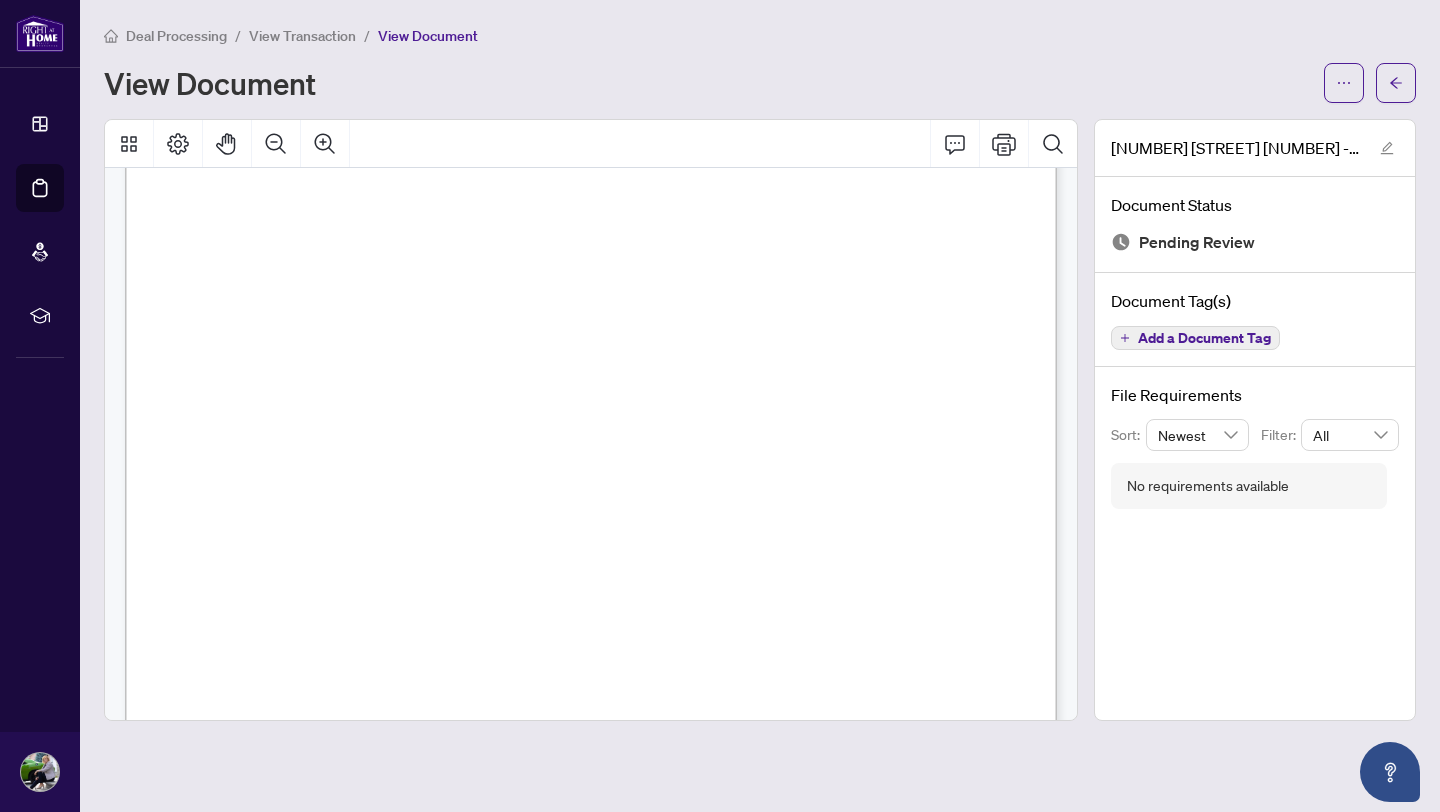 scroll, scrollTop: 0, scrollLeft: 0, axis: both 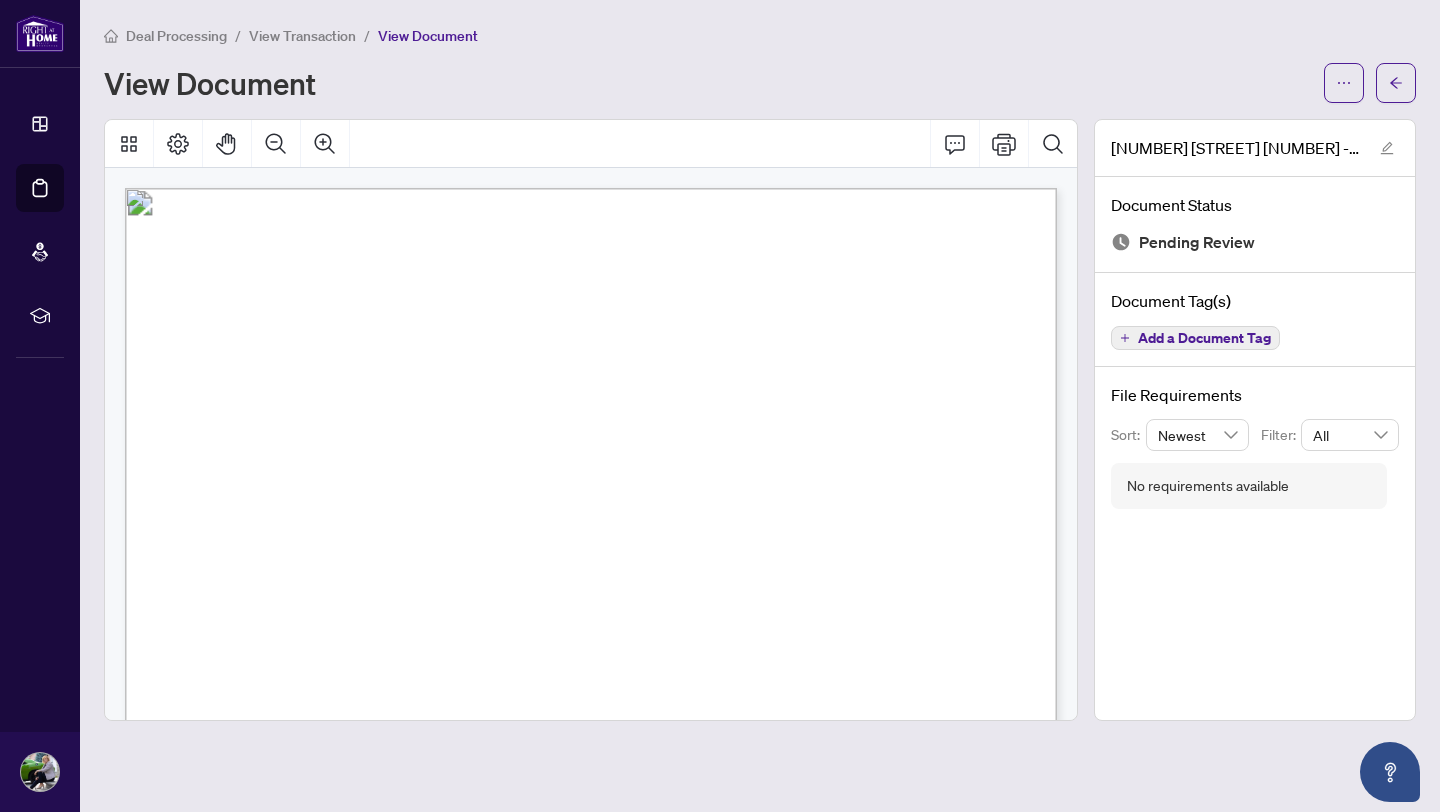 click on "View Transaction" at bounding box center [302, 36] 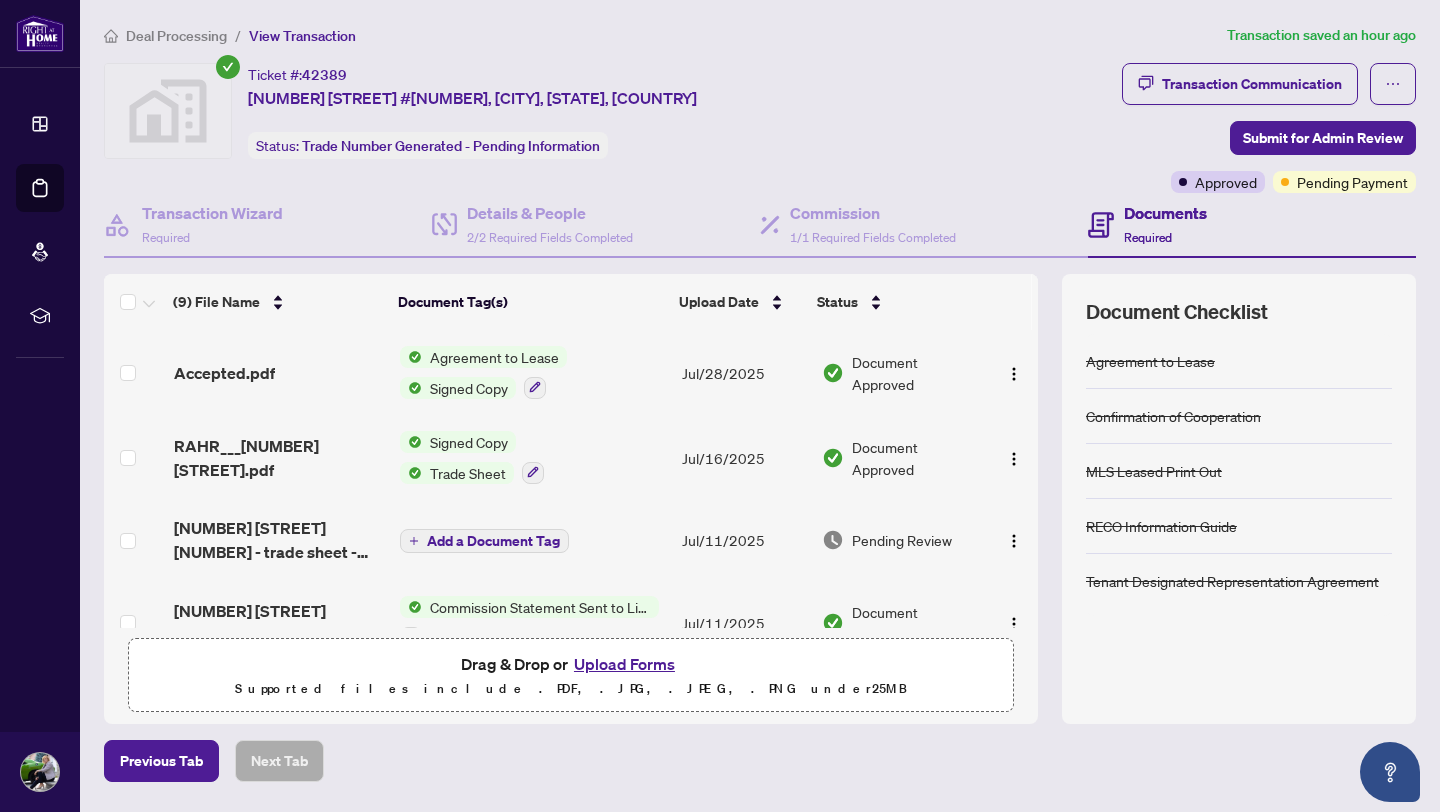 click on "Upload Forms" at bounding box center (624, 664) 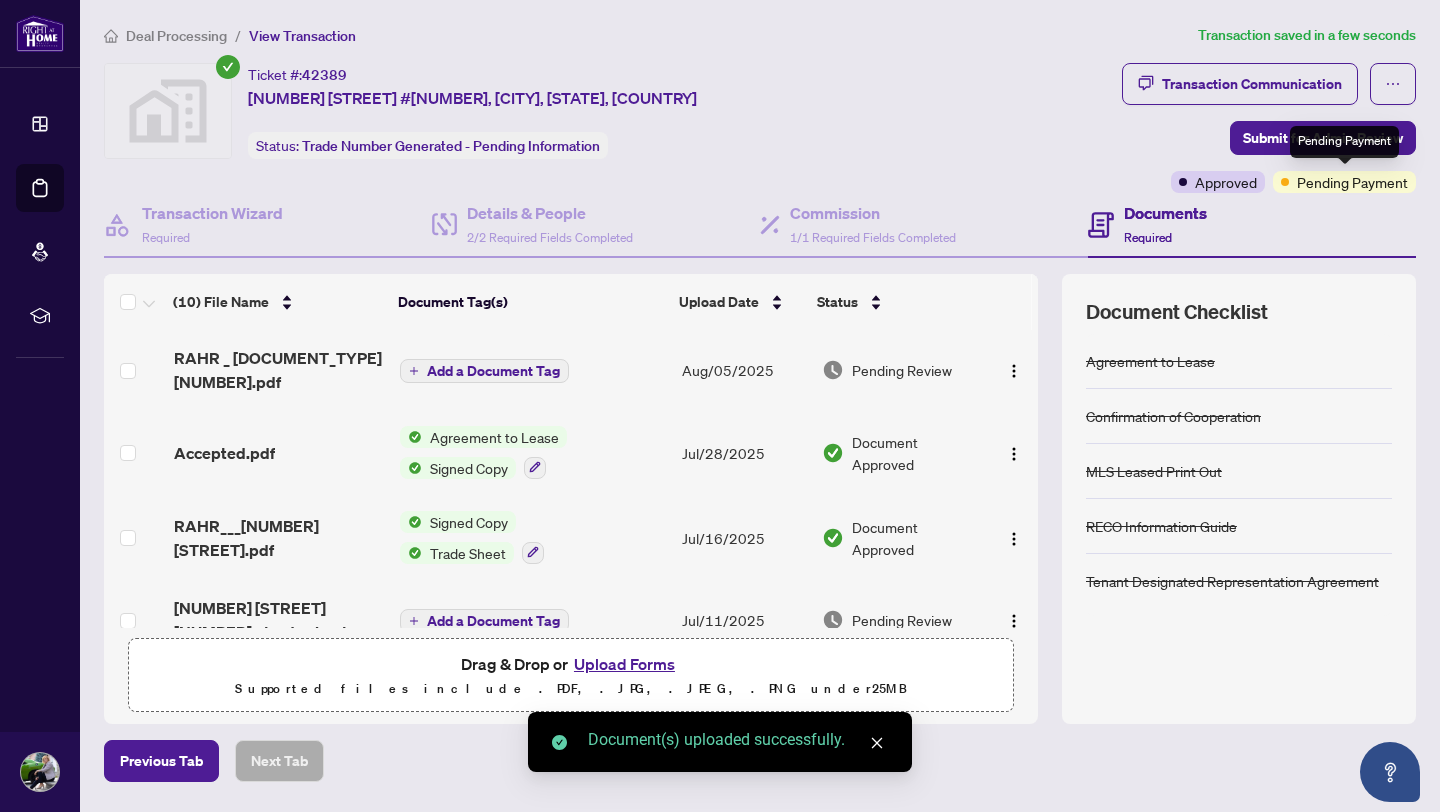 click on "Pending Payment" at bounding box center [1344, 142] 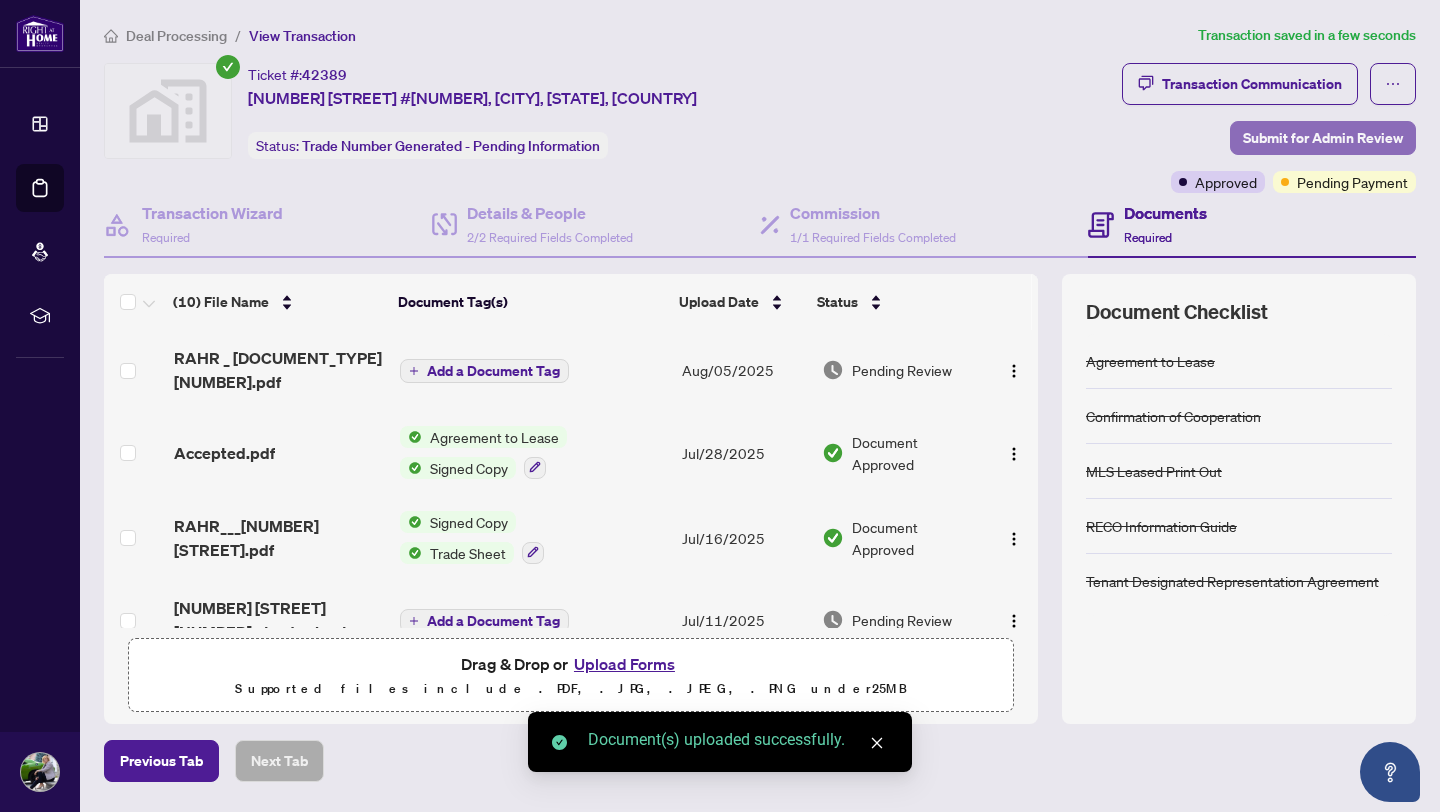 click on "Submit for Admin Review" at bounding box center (1323, 138) 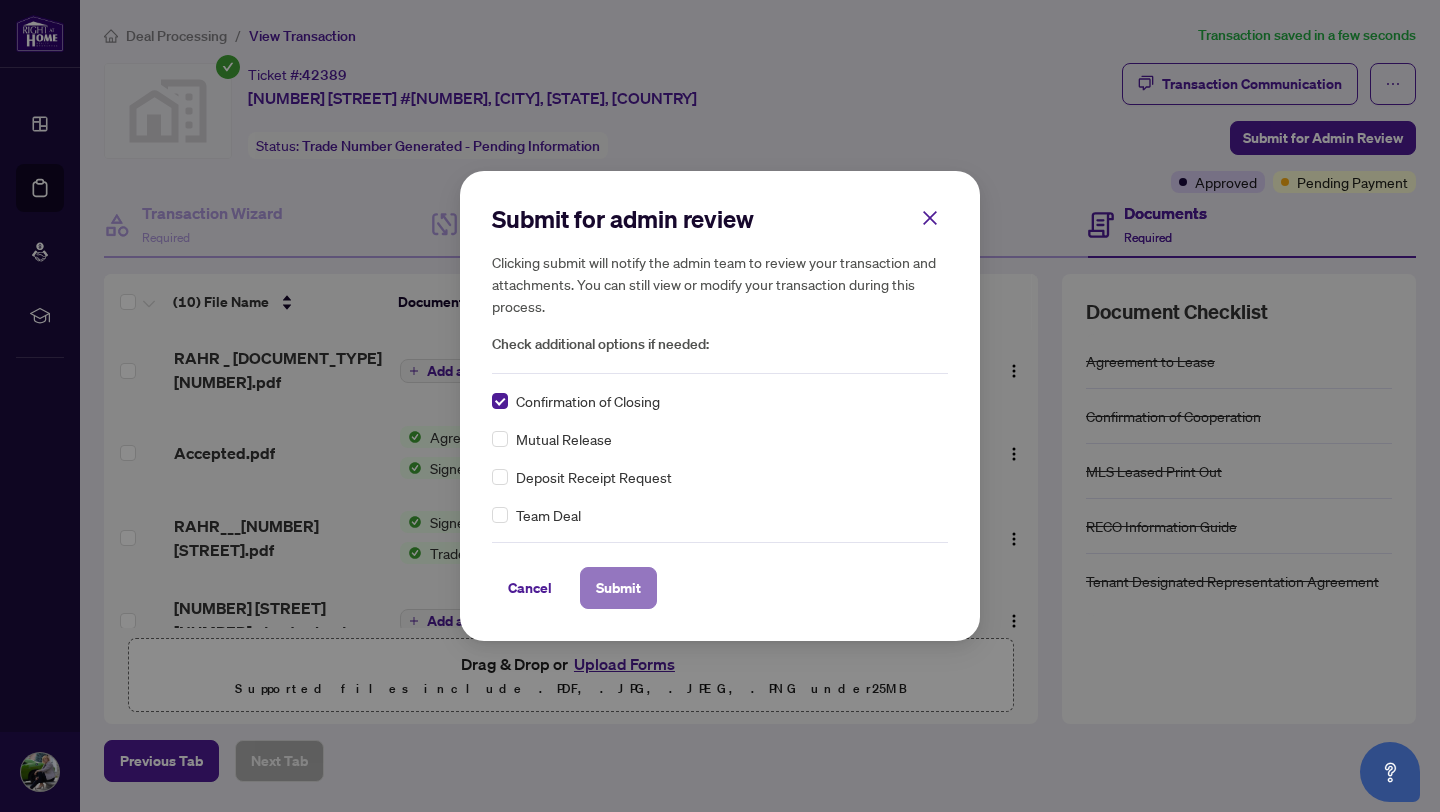 click on "Submit" at bounding box center (618, 588) 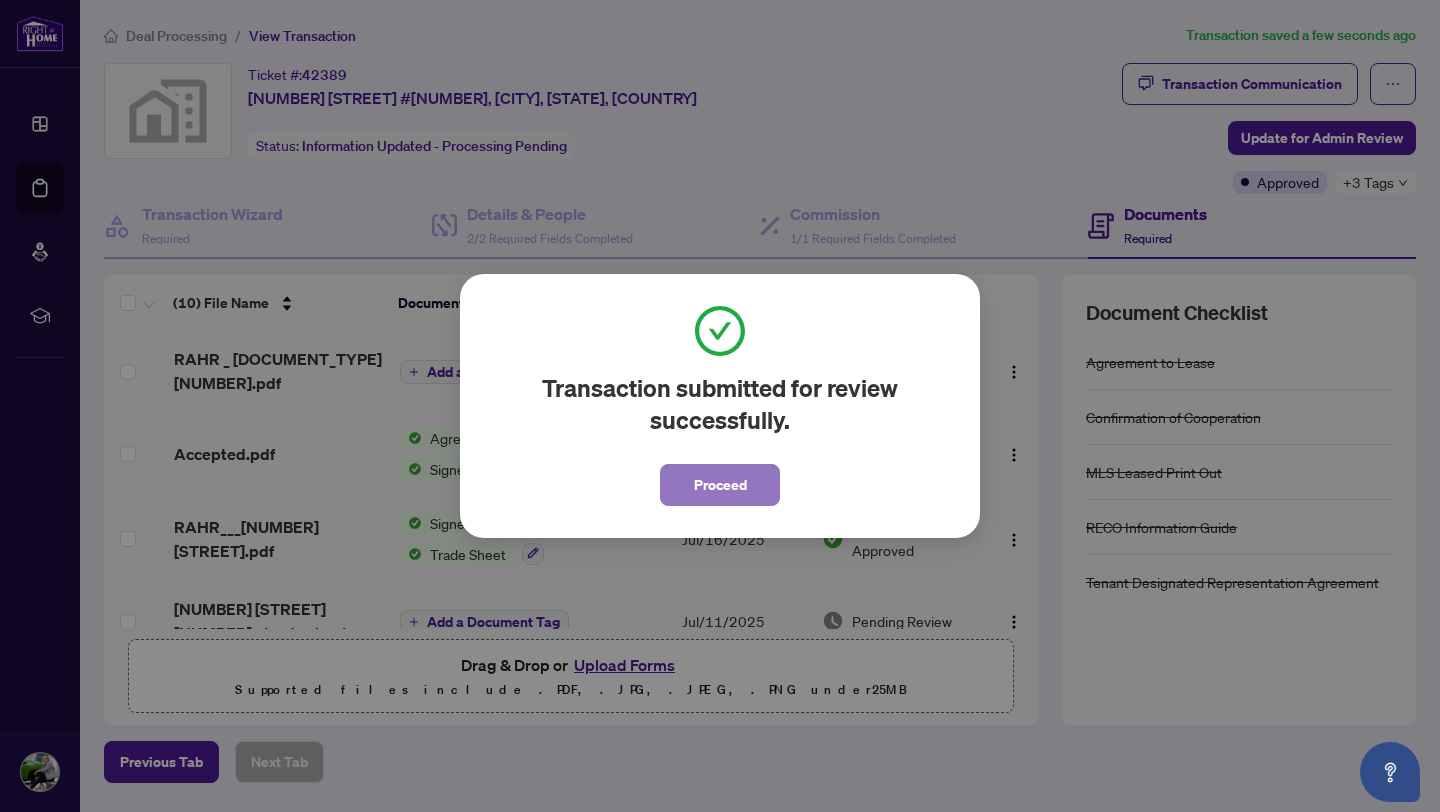 click on "Proceed" at bounding box center (720, 485) 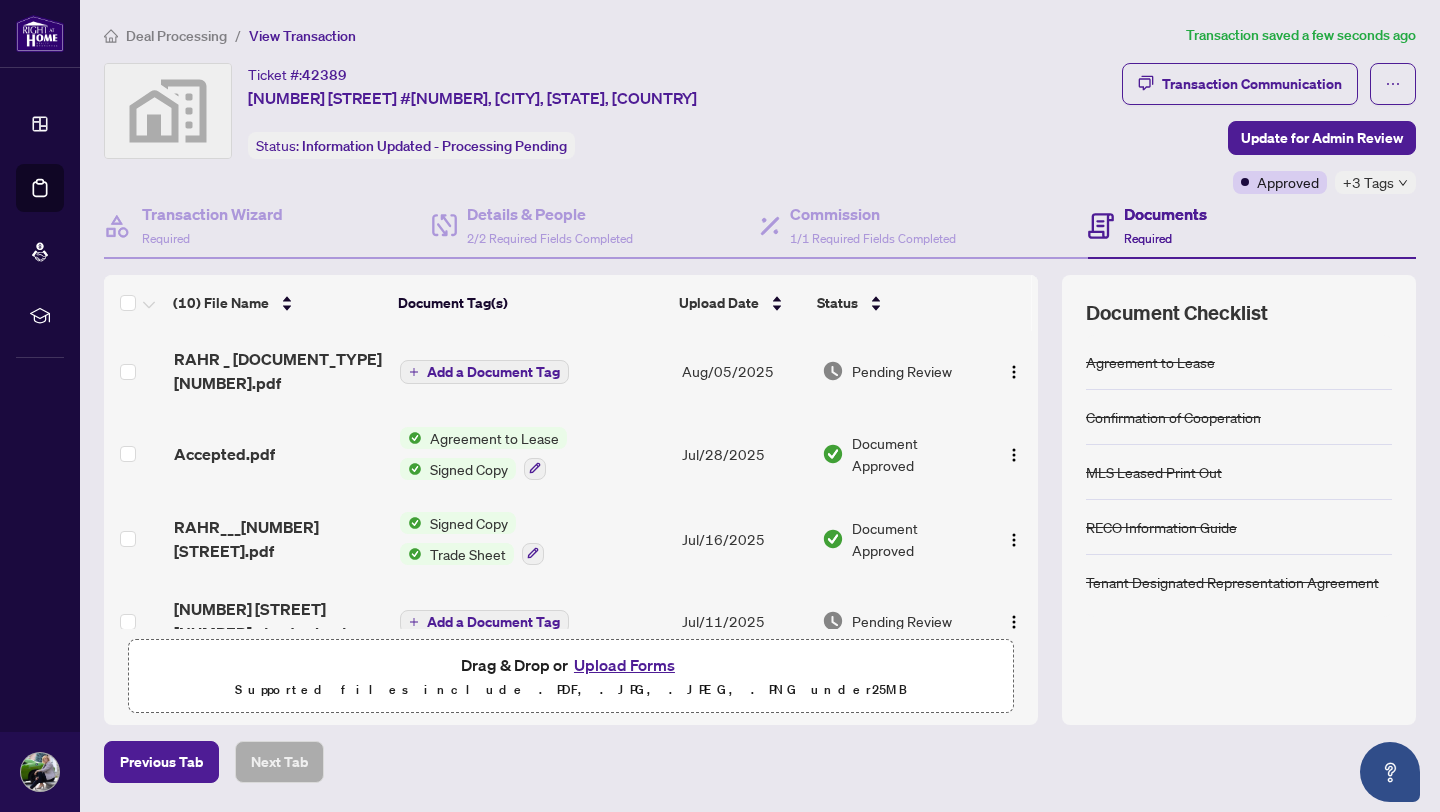 click on "Deal Processing" at bounding box center [176, 36] 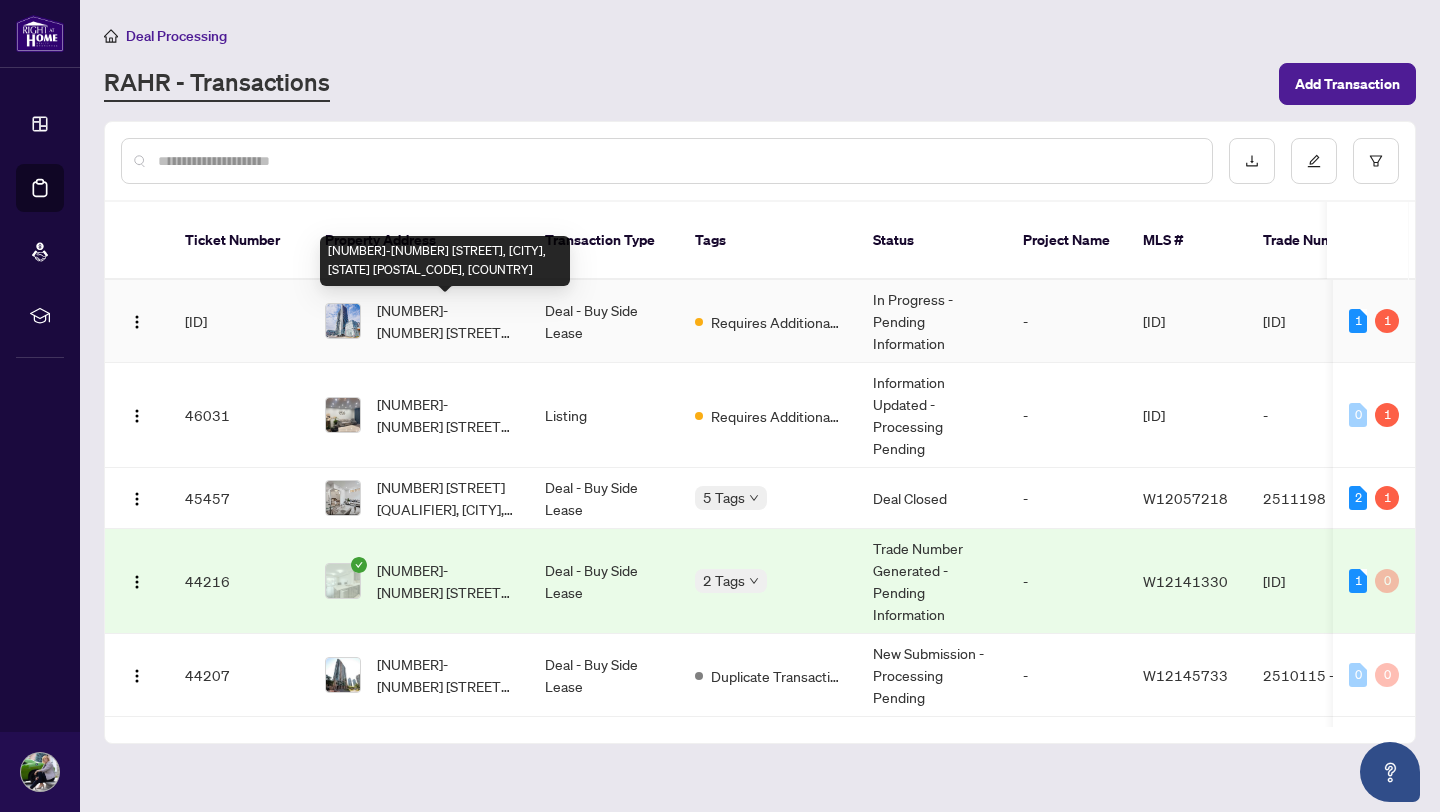 click on "[NUMBER]-[NUMBER] [STREET], [CITY], [STATE] [POSTAL_CODE], [COUNTRY]" at bounding box center [445, 321] 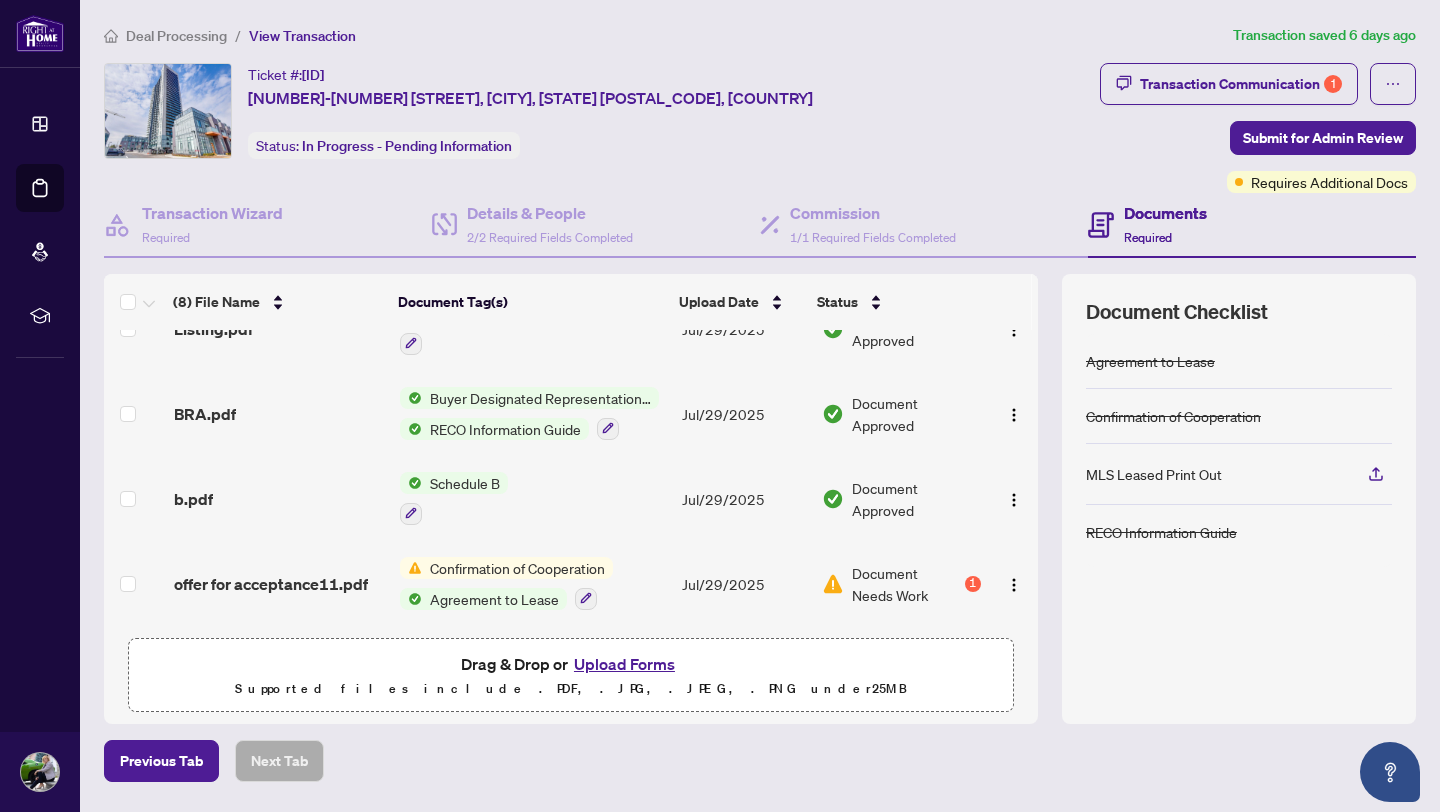 scroll, scrollTop: 381, scrollLeft: 0, axis: vertical 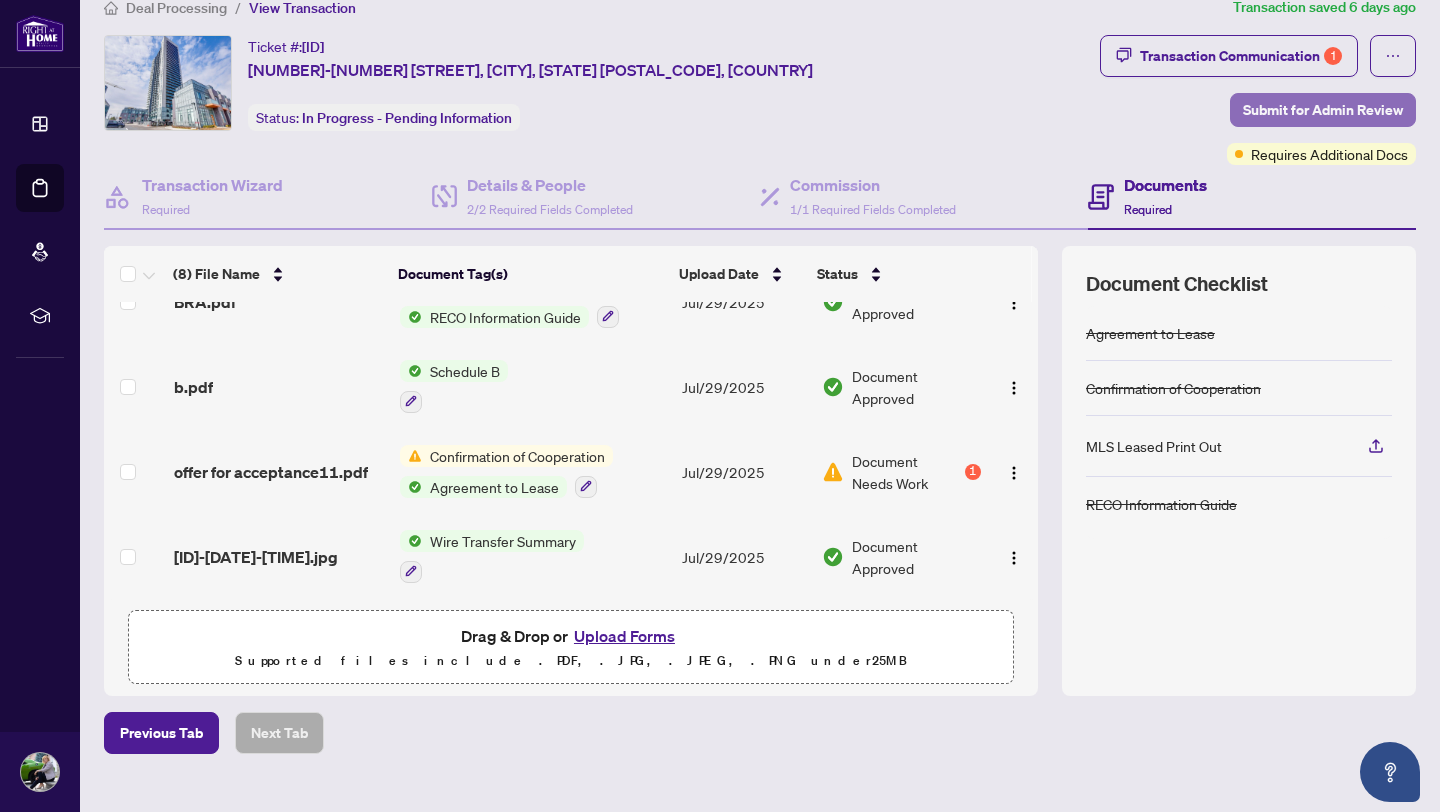 click on "Submit for Admin Review" at bounding box center (1323, 110) 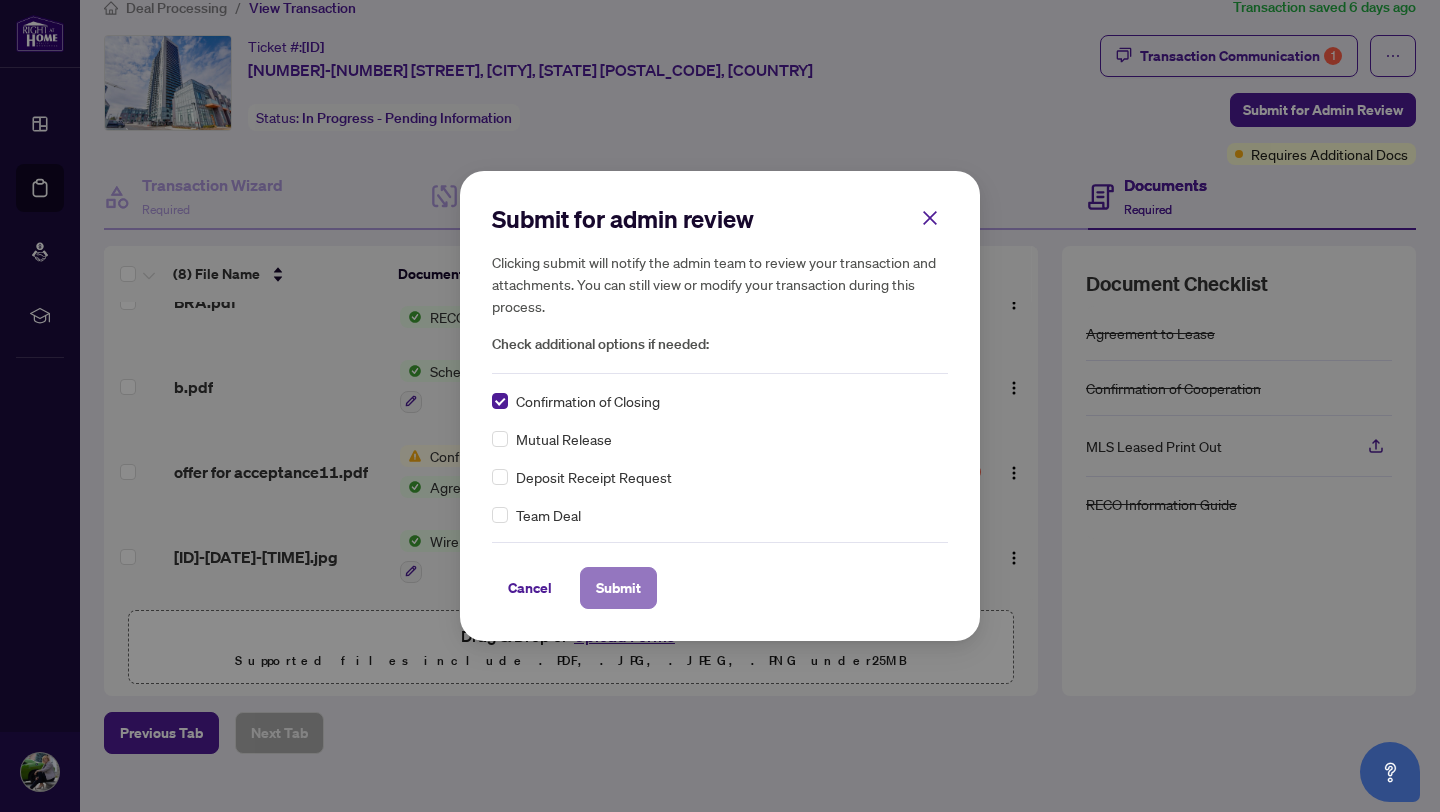 click on "Submit" at bounding box center [618, 588] 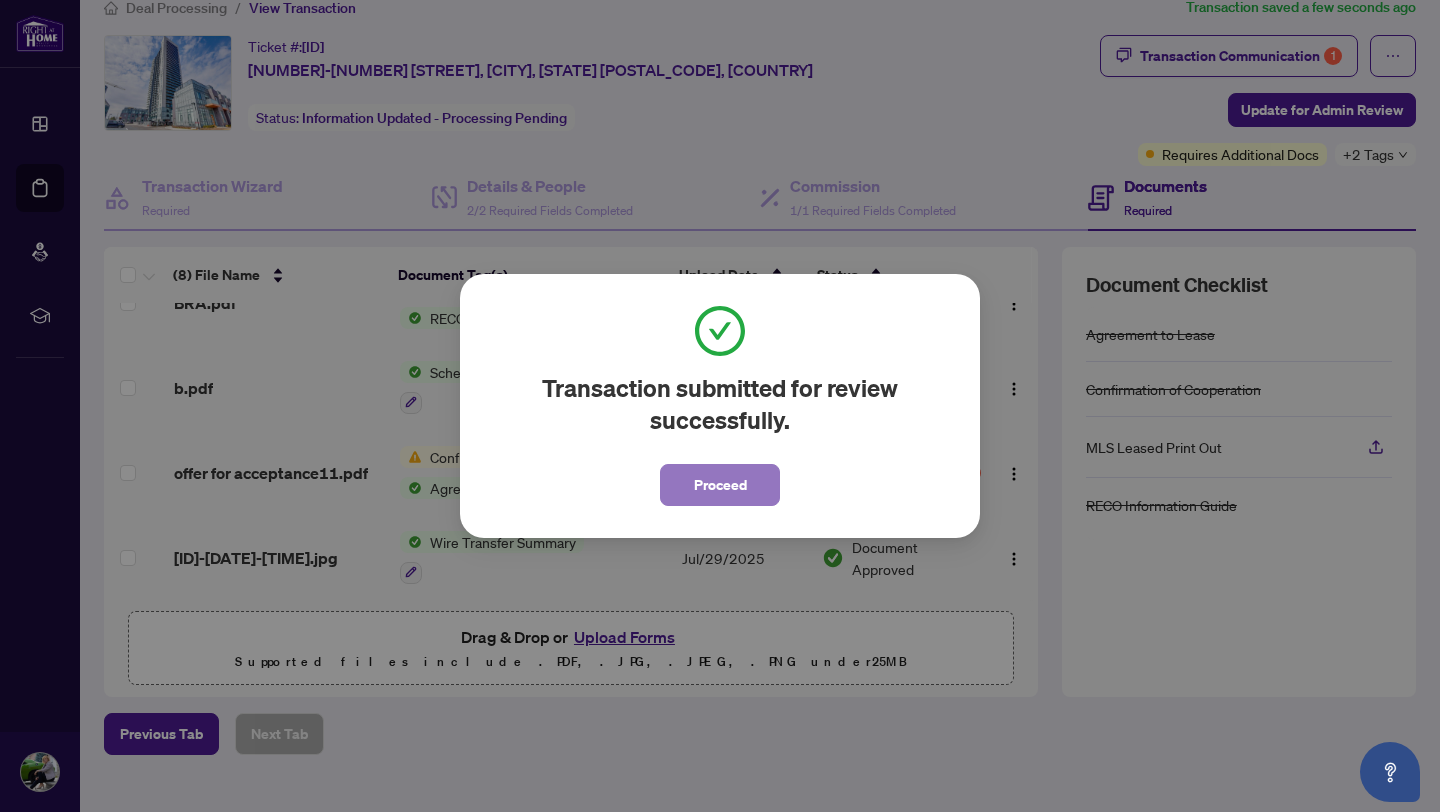 click on "Proceed" at bounding box center (720, 485) 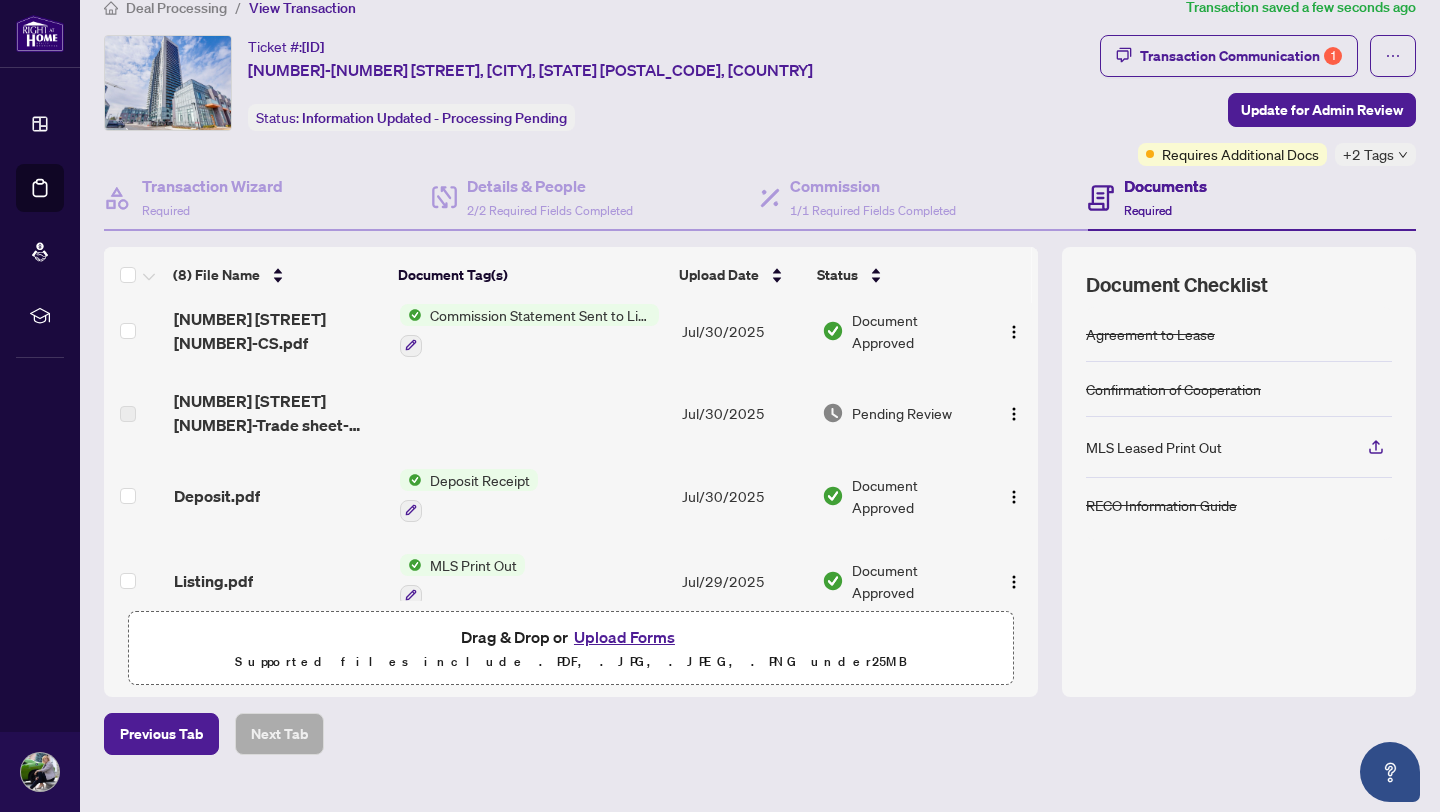 scroll, scrollTop: 0, scrollLeft: 0, axis: both 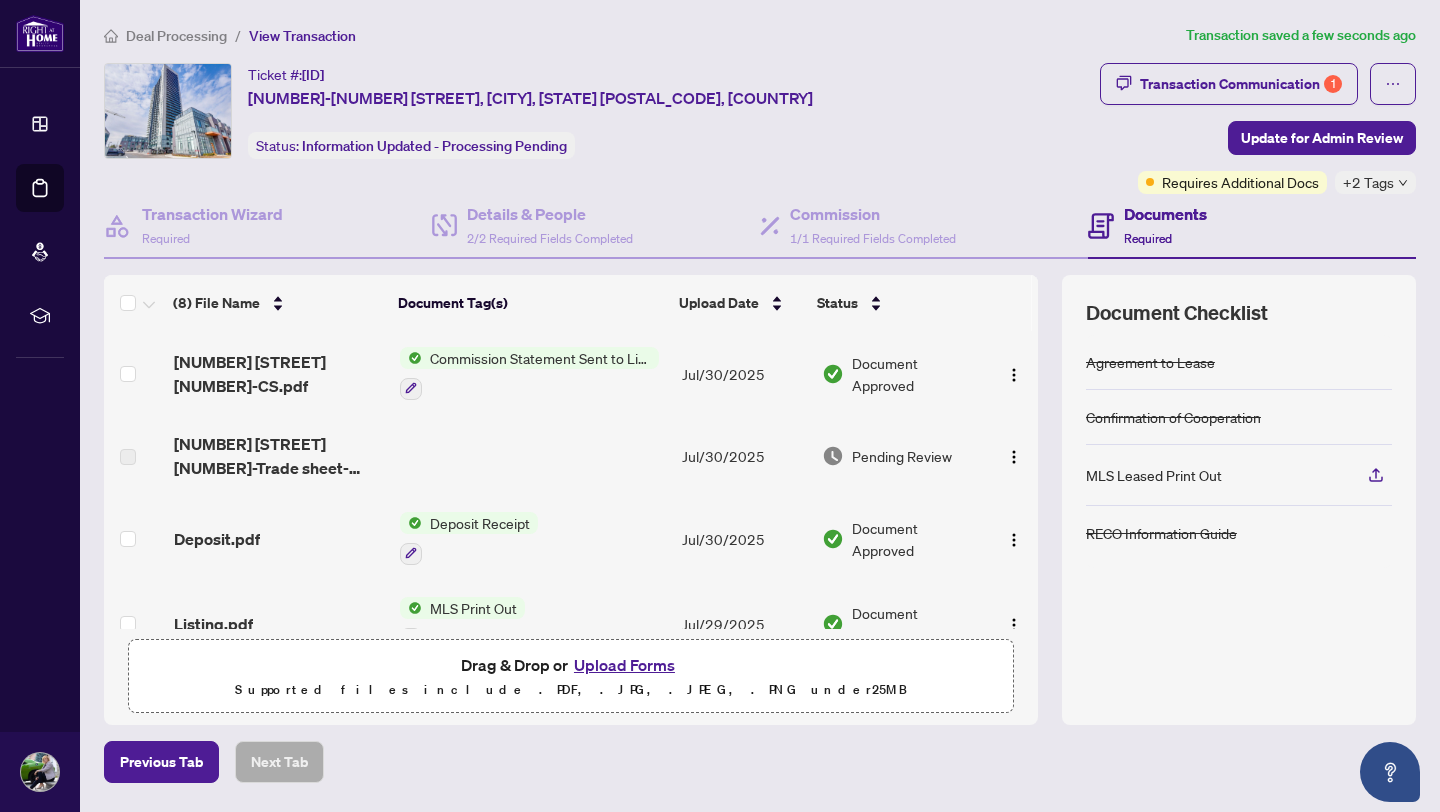 click on "Deal Processing" at bounding box center (176, 36) 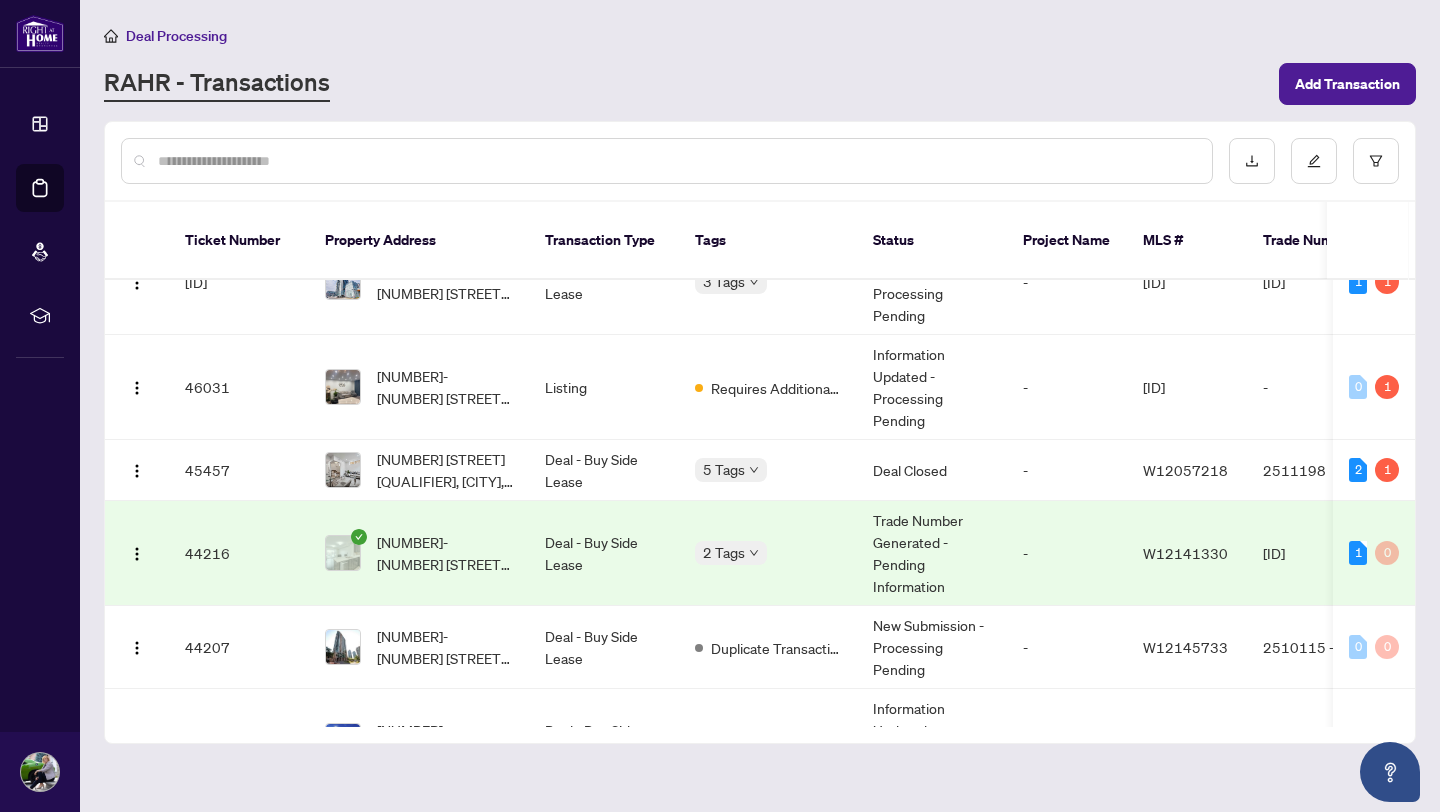 scroll, scrollTop: 55, scrollLeft: 0, axis: vertical 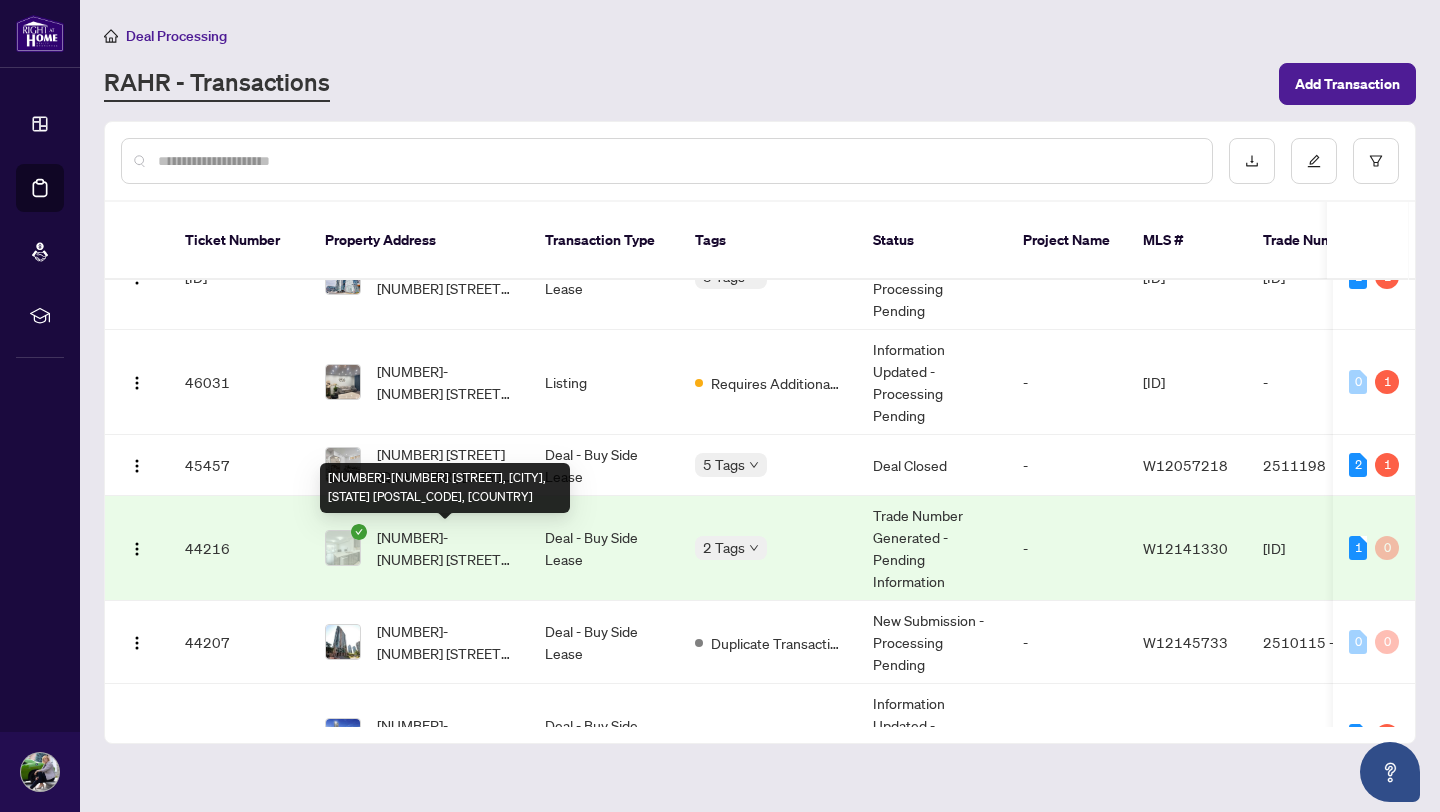 click on "[NUMBER]-[NUMBER] [STREET], [CITY], [STATE] [POSTAL_CODE], [COUNTRY]" at bounding box center [445, 548] 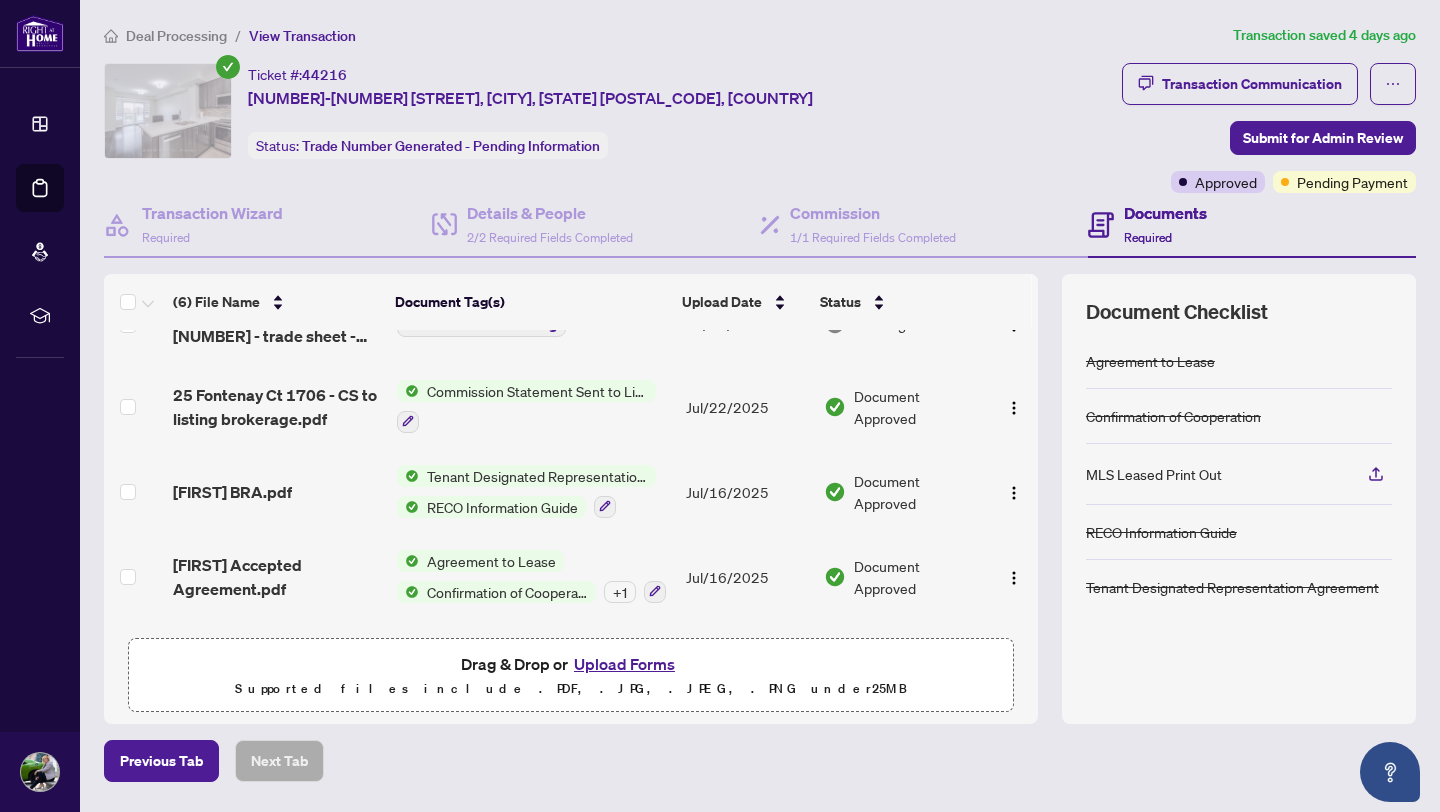 scroll, scrollTop: 212, scrollLeft: 0, axis: vertical 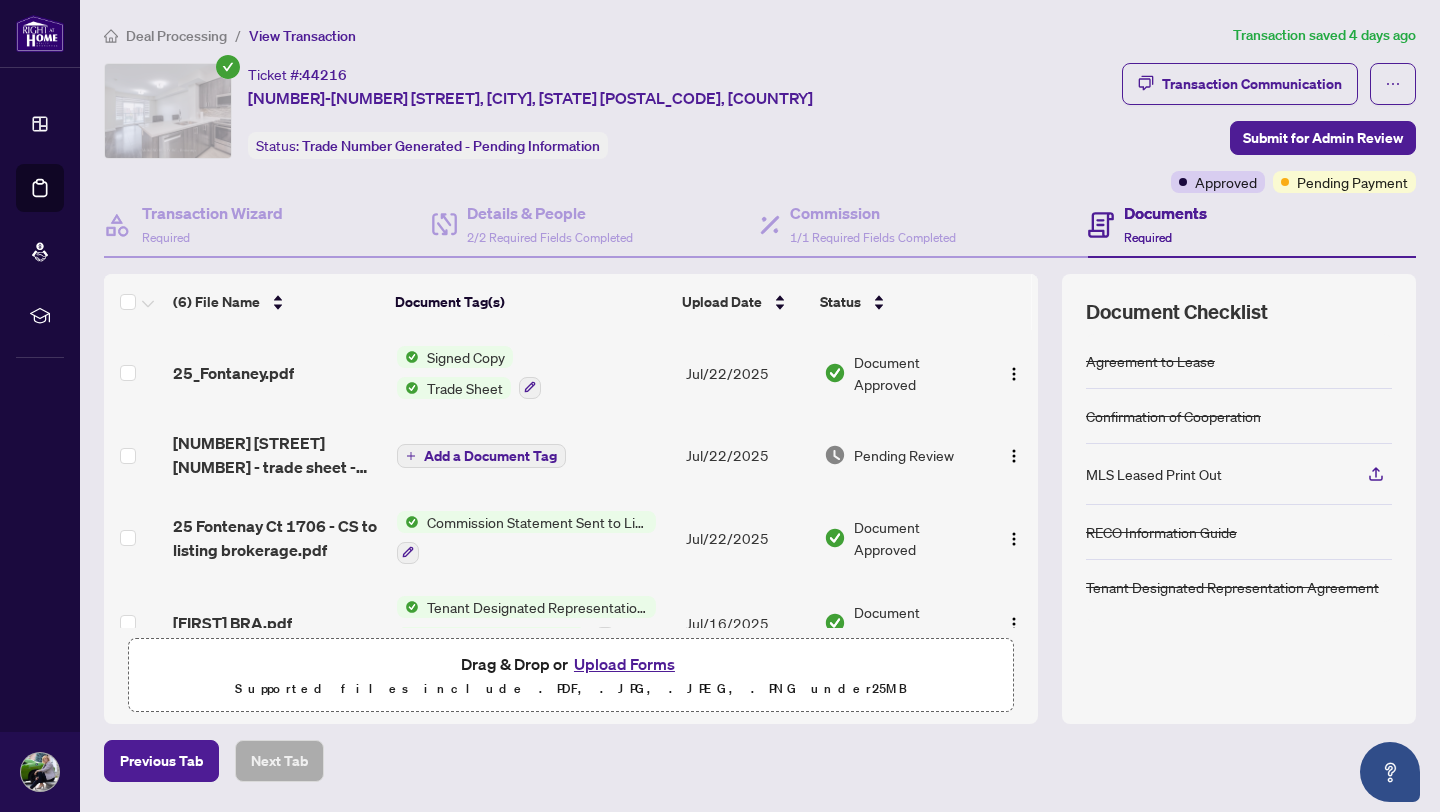 click on "Deal Processing" at bounding box center [176, 36] 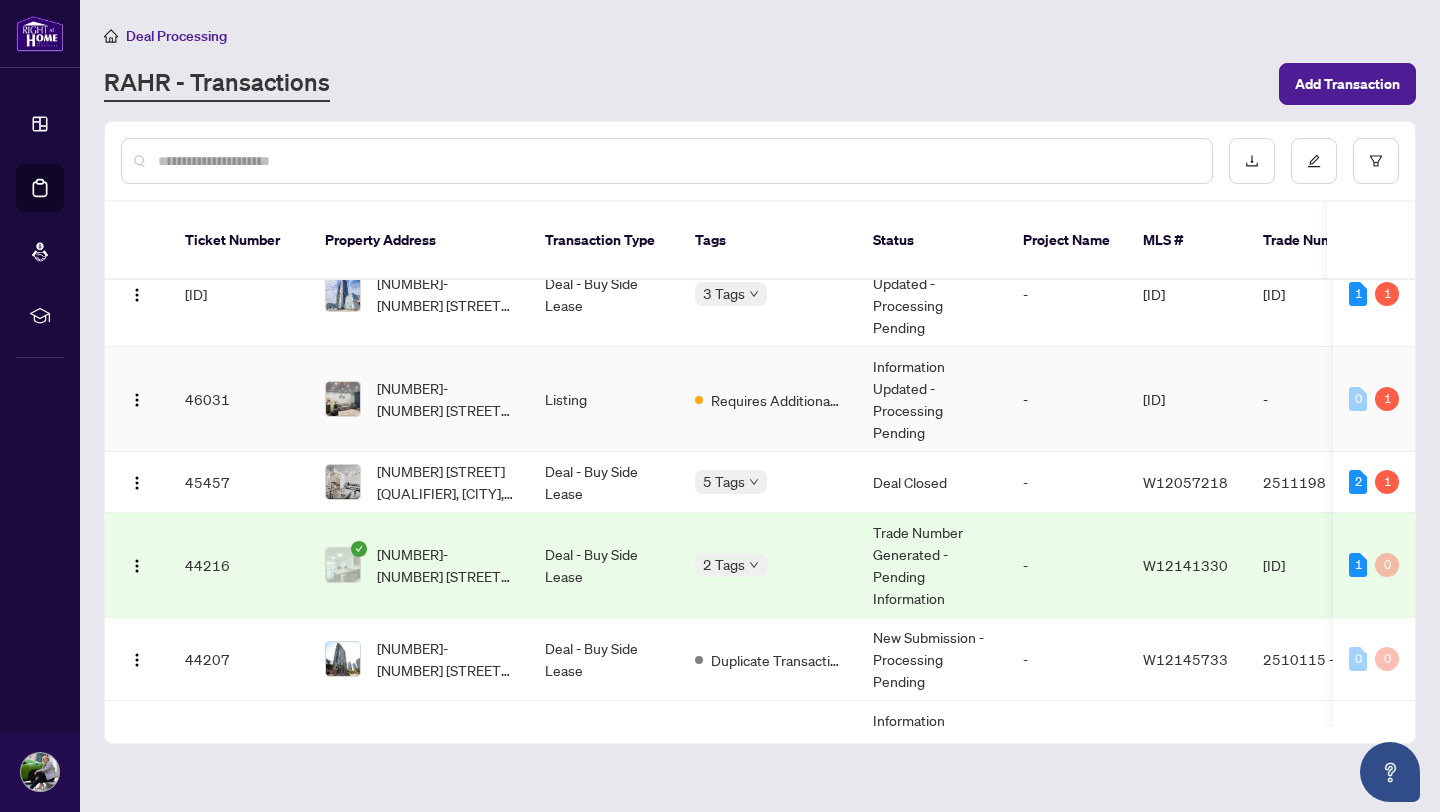 scroll, scrollTop: 45, scrollLeft: 0, axis: vertical 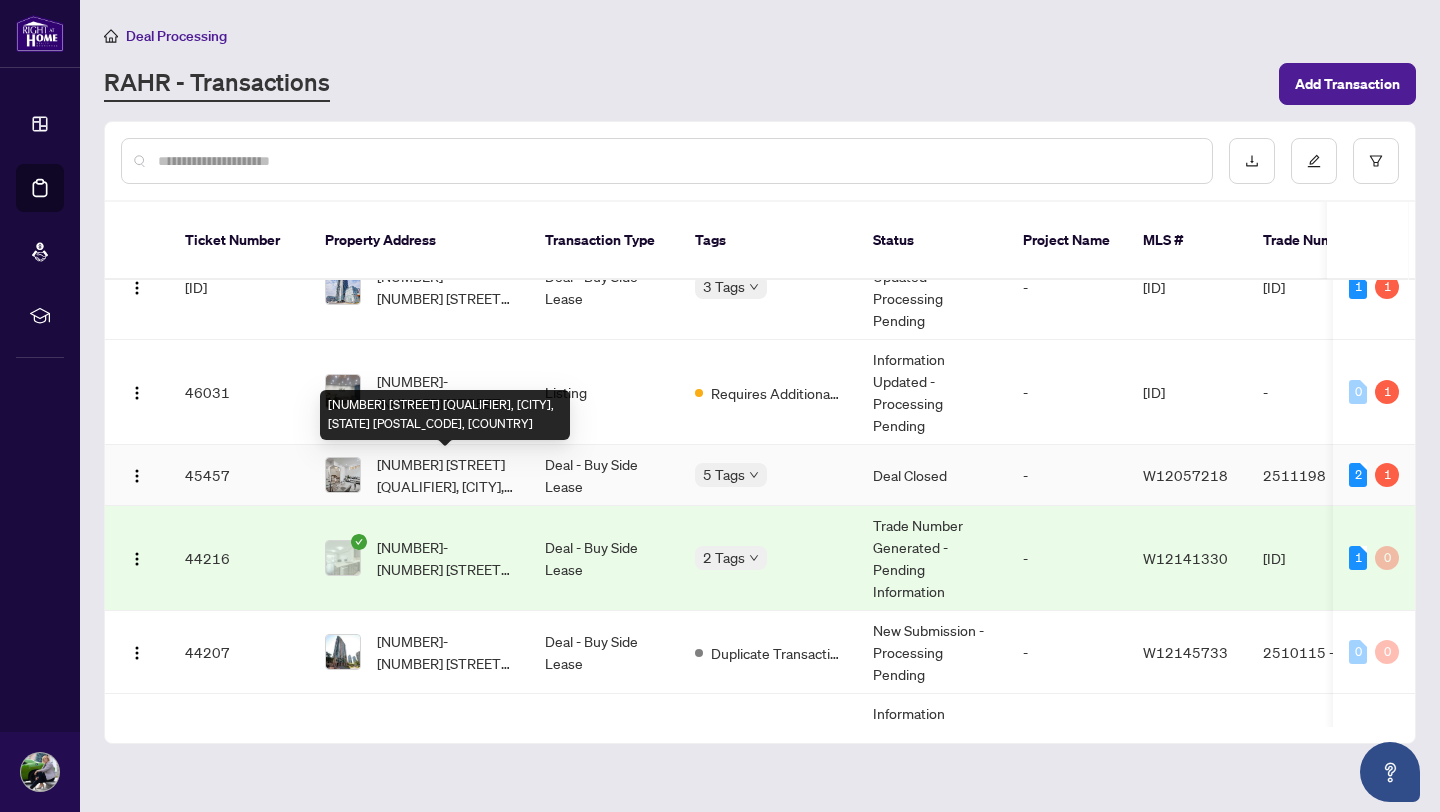 click on "[NUMBER] [STREET] [QUALIFIER], [CITY], [STATE] [POSTAL_CODE], [COUNTRY]" at bounding box center [445, 475] 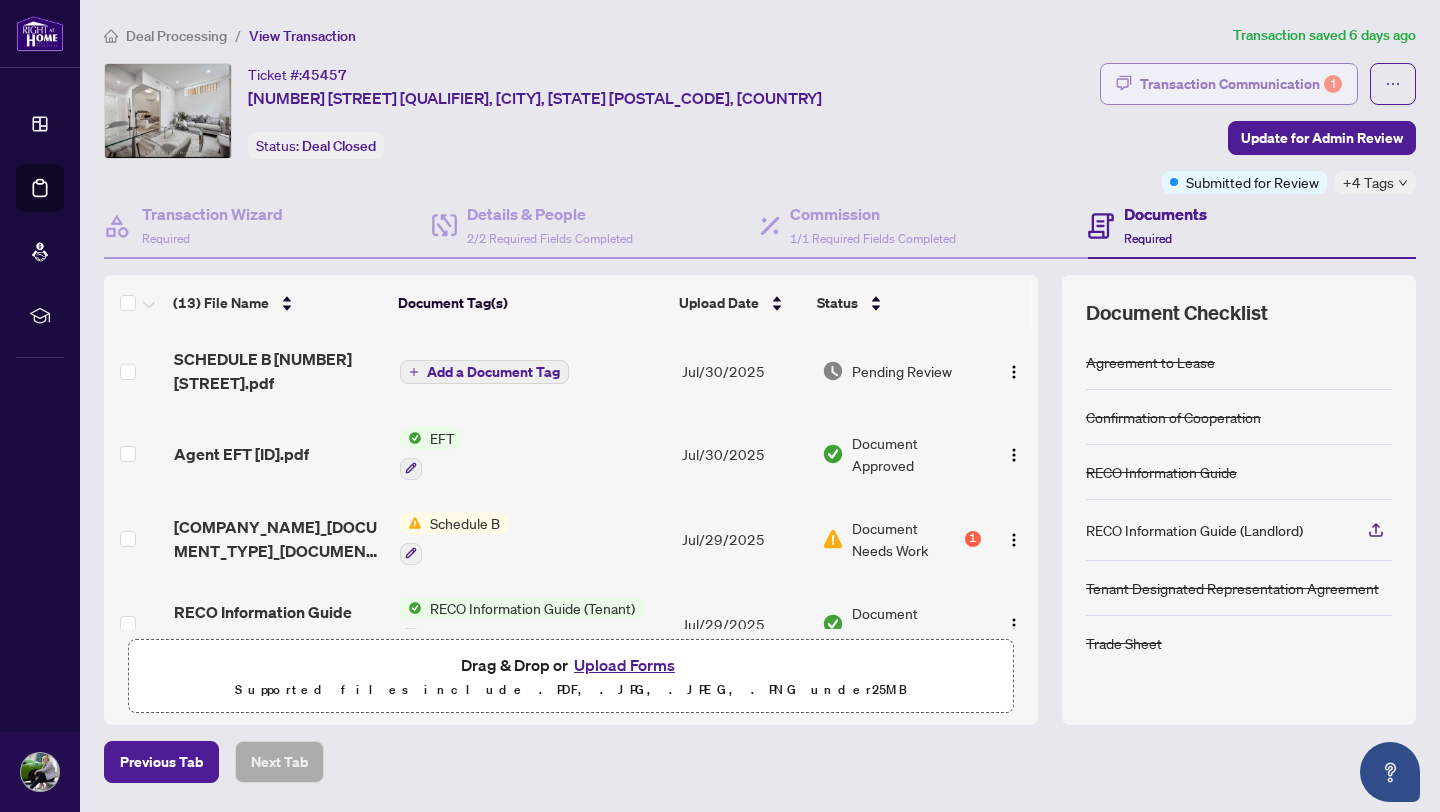click on "Transaction Communication 1" at bounding box center [1241, 84] 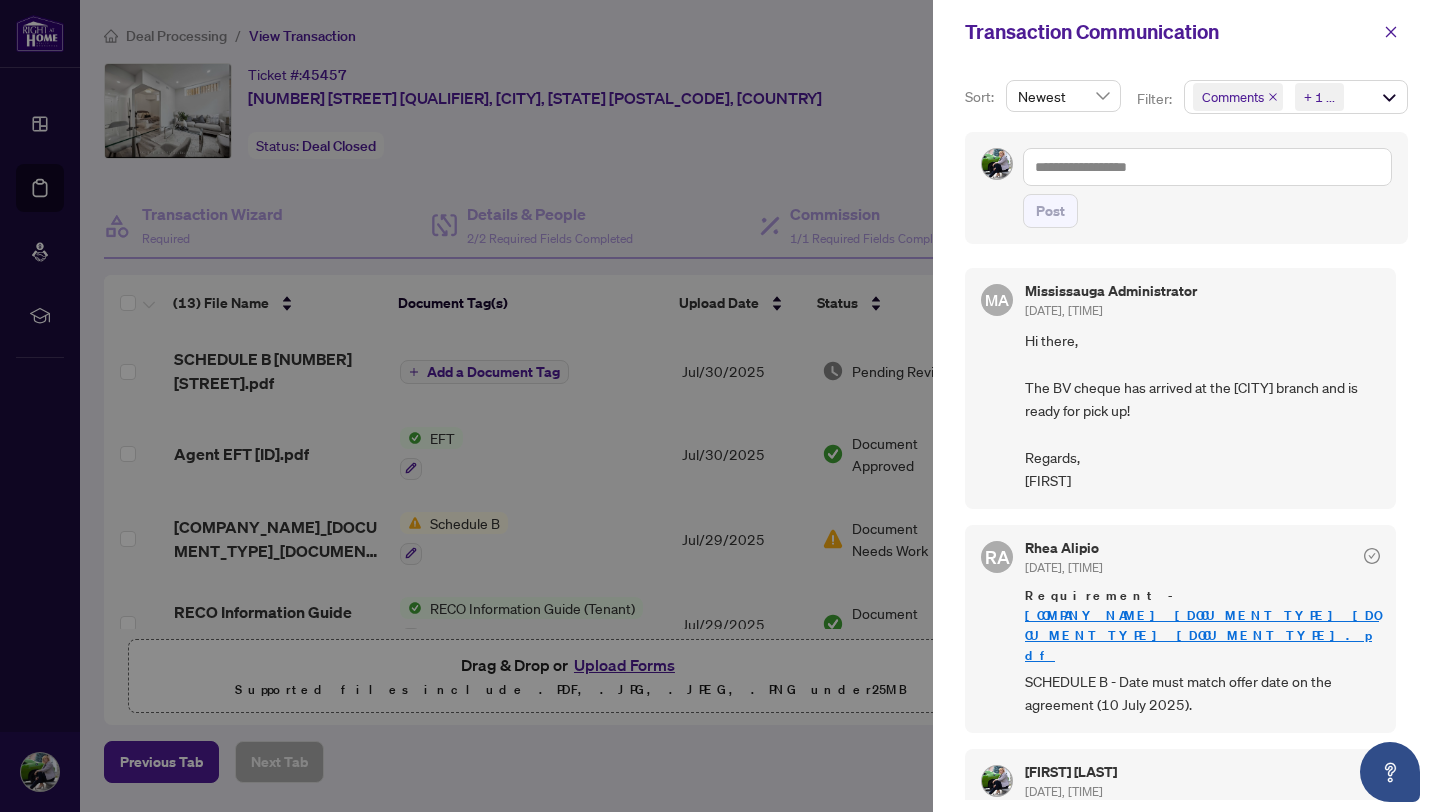 click at bounding box center (720, 406) 